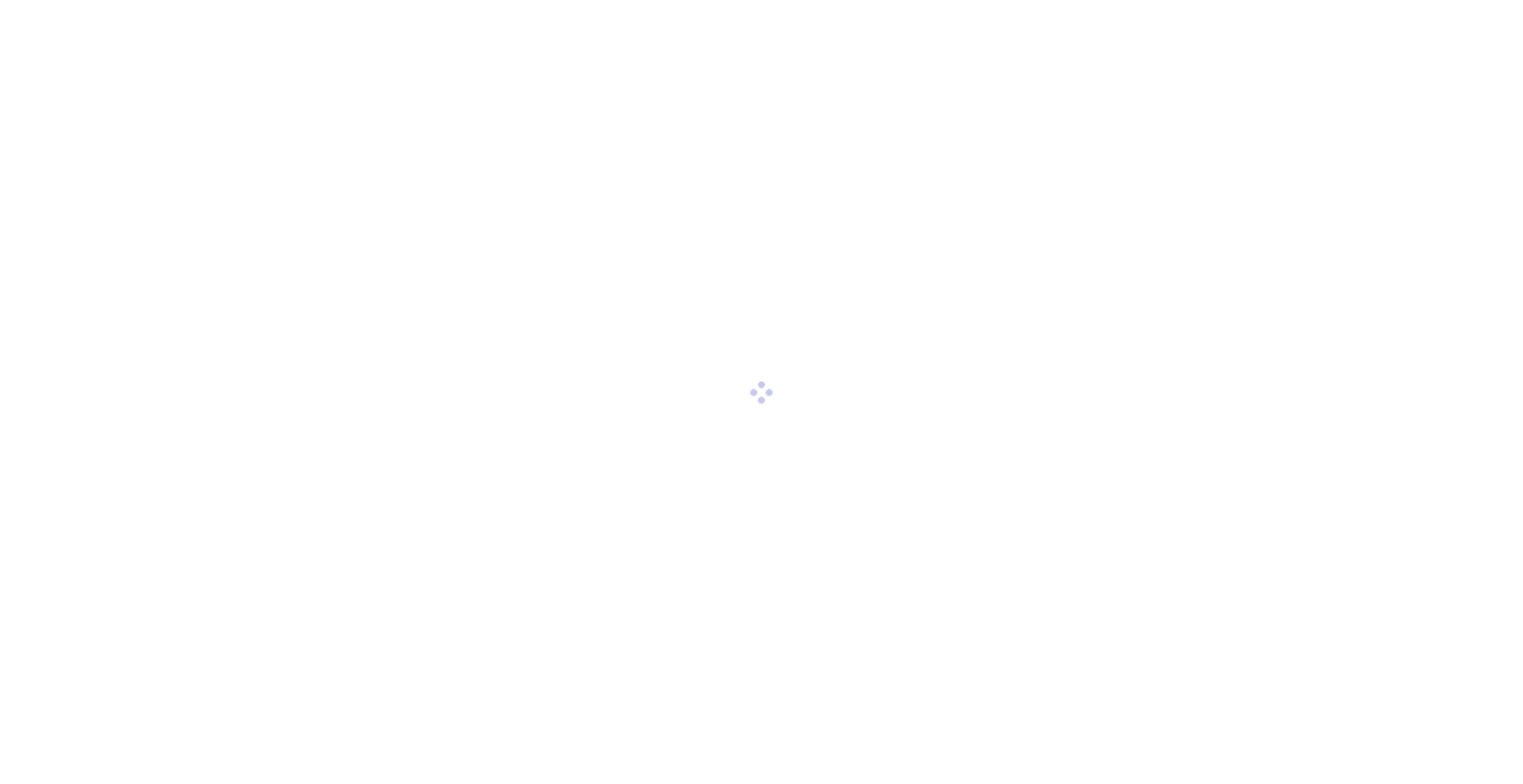 scroll, scrollTop: 0, scrollLeft: 0, axis: both 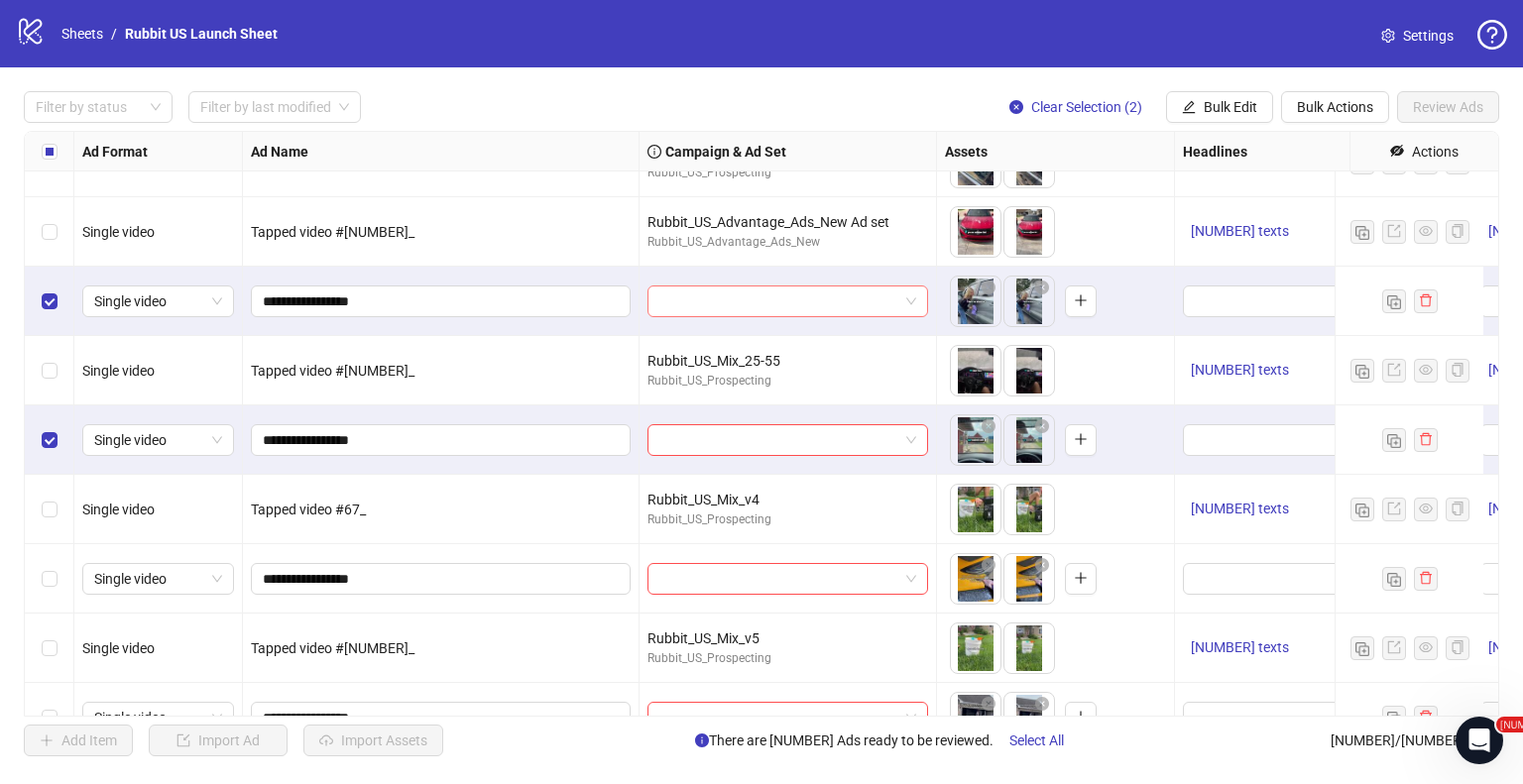 click at bounding box center (778, 301) 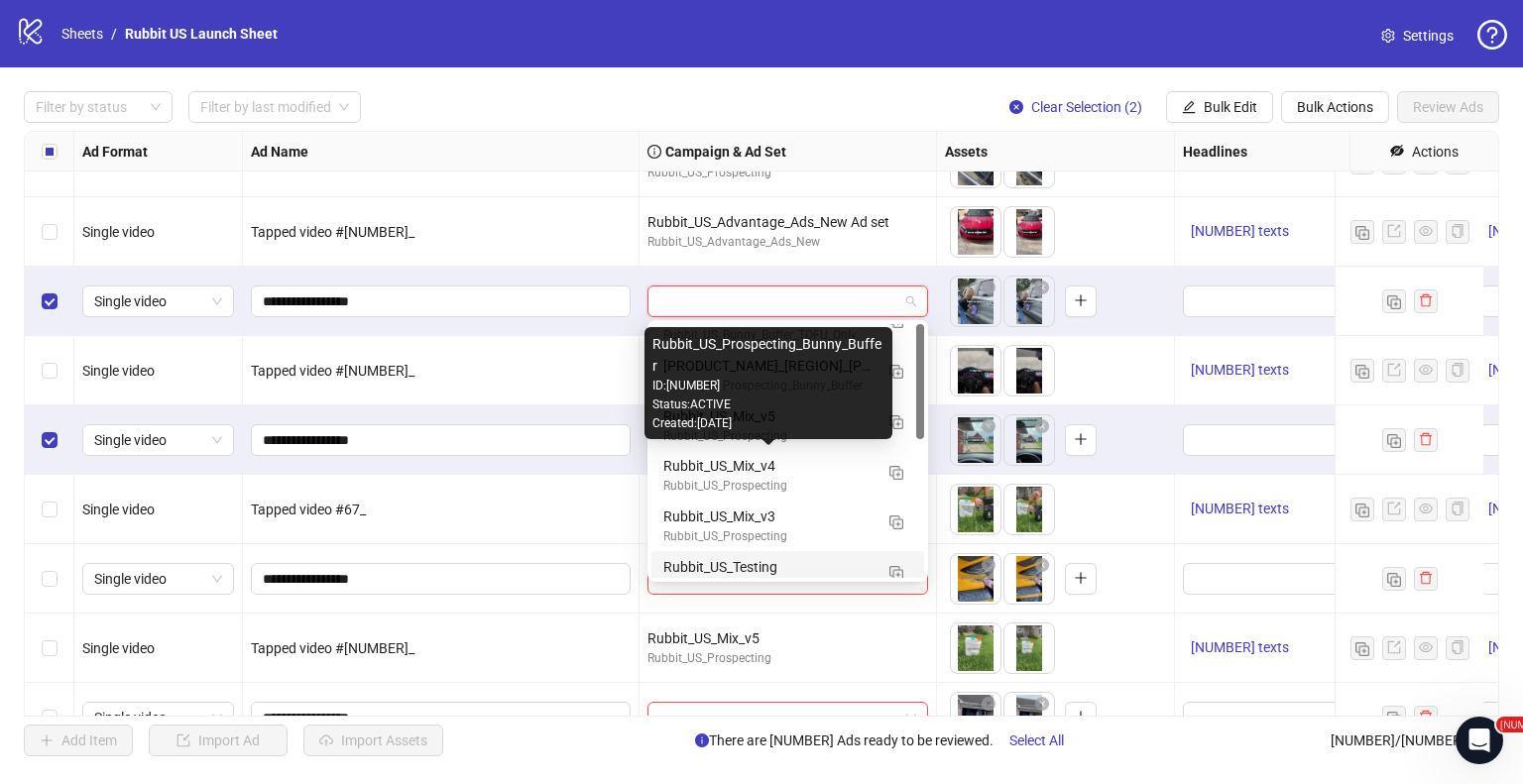 scroll, scrollTop: 0, scrollLeft: 0, axis: both 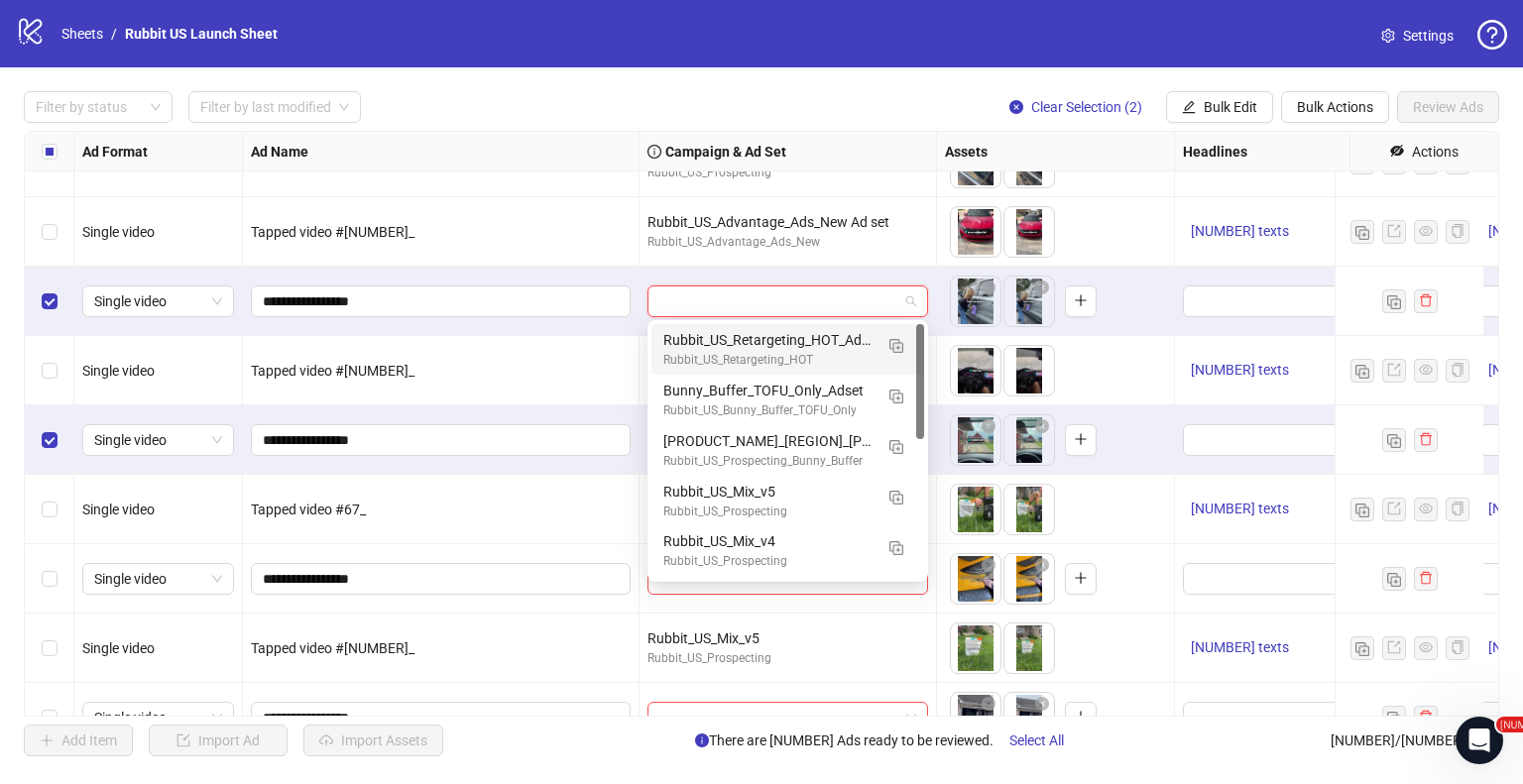 click on "Rubbit_US_Retargeting_HOT_Adset" at bounding box center [767, 340] 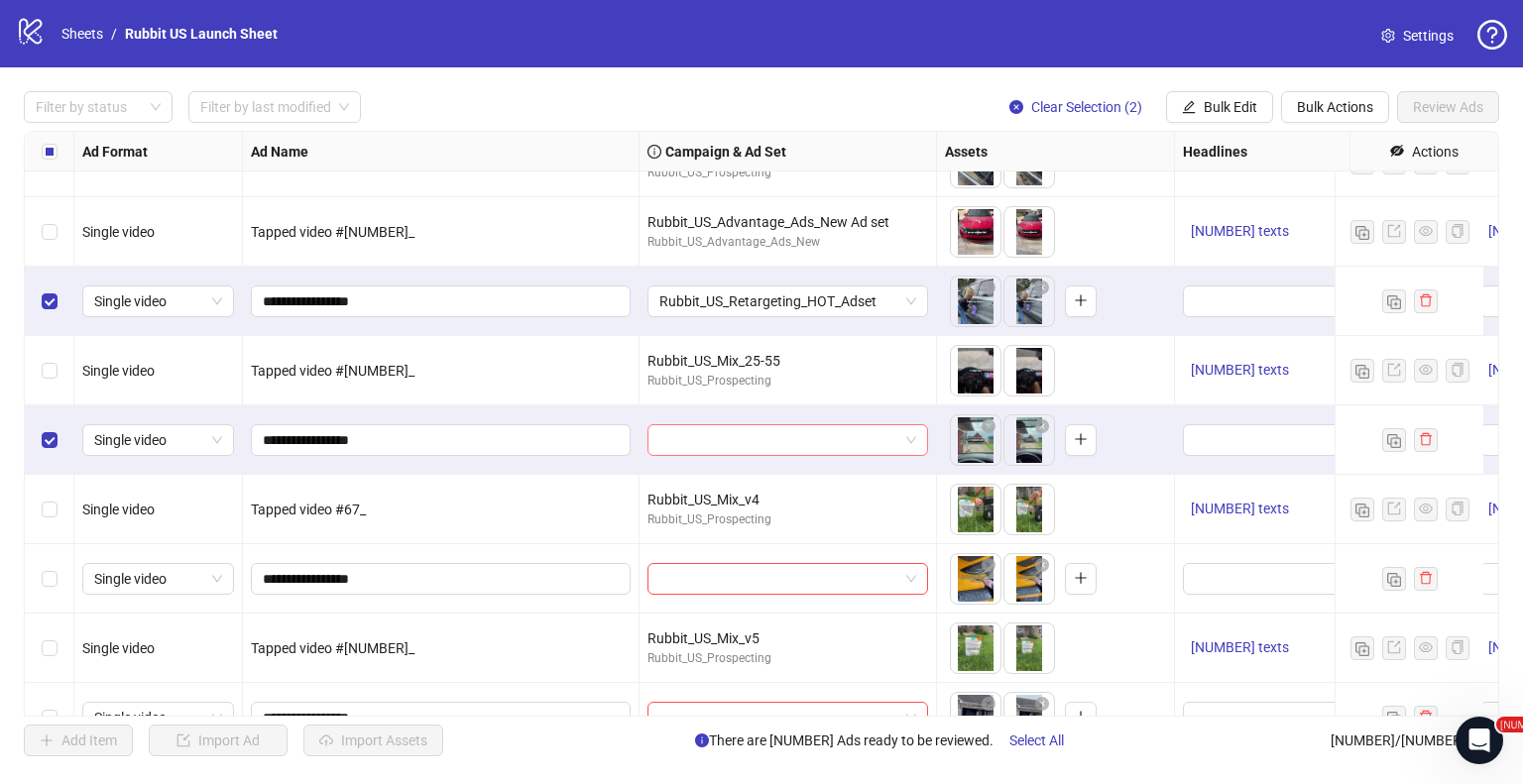 click at bounding box center [778, 440] 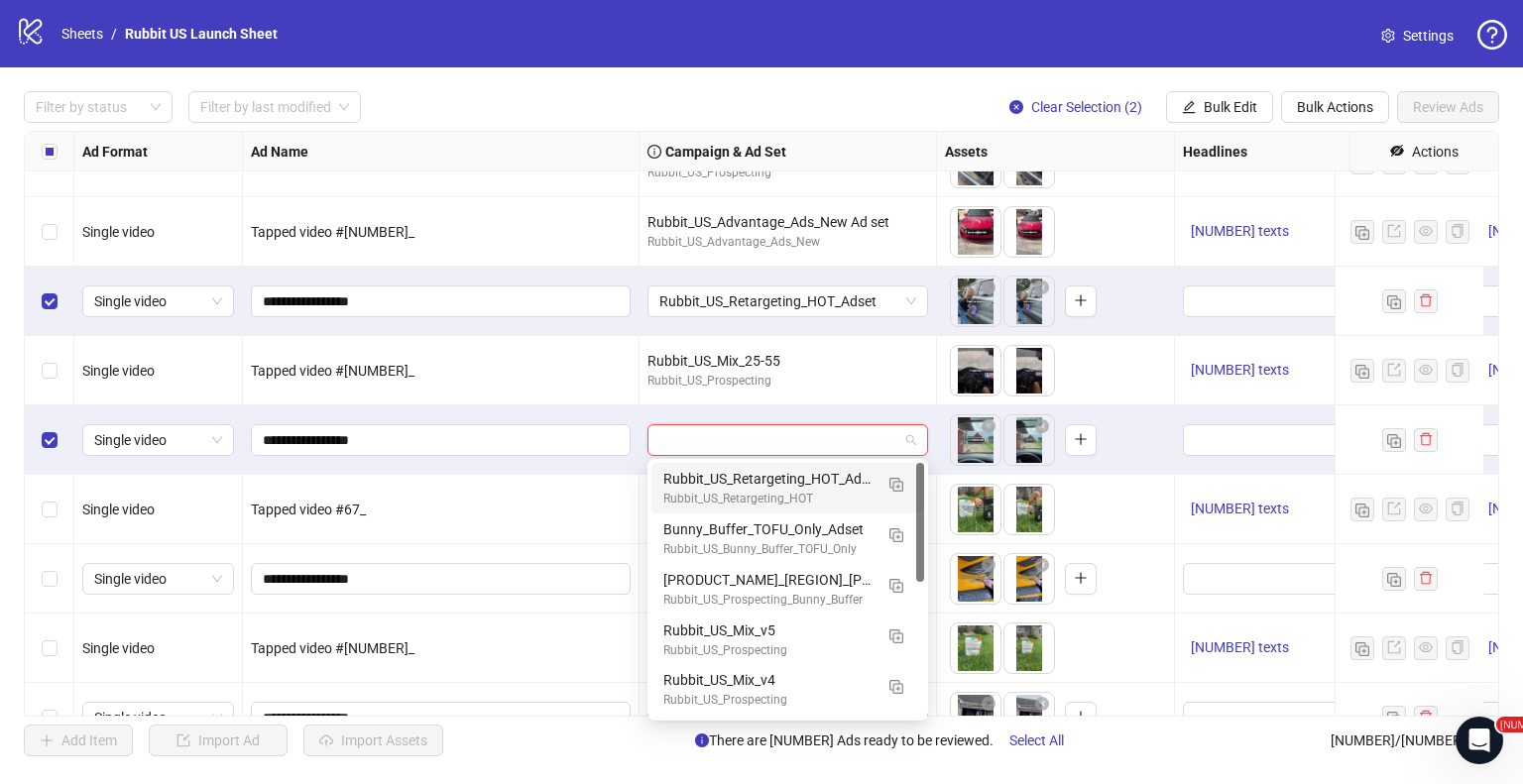 click on "Rubbit_US_Retargeting_HOT" at bounding box center [767, 499] 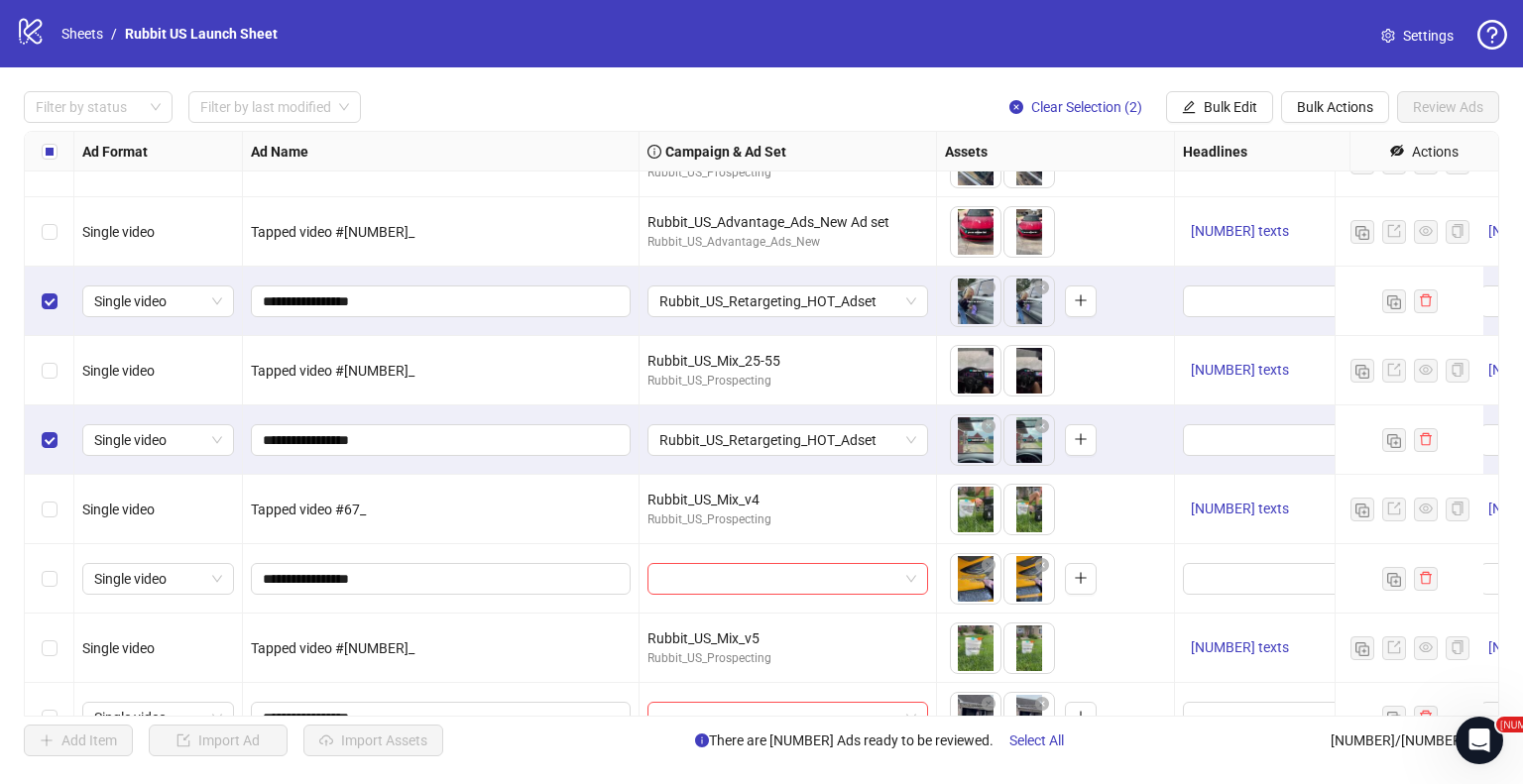 click on "**********" at bounding box center [762, 423] 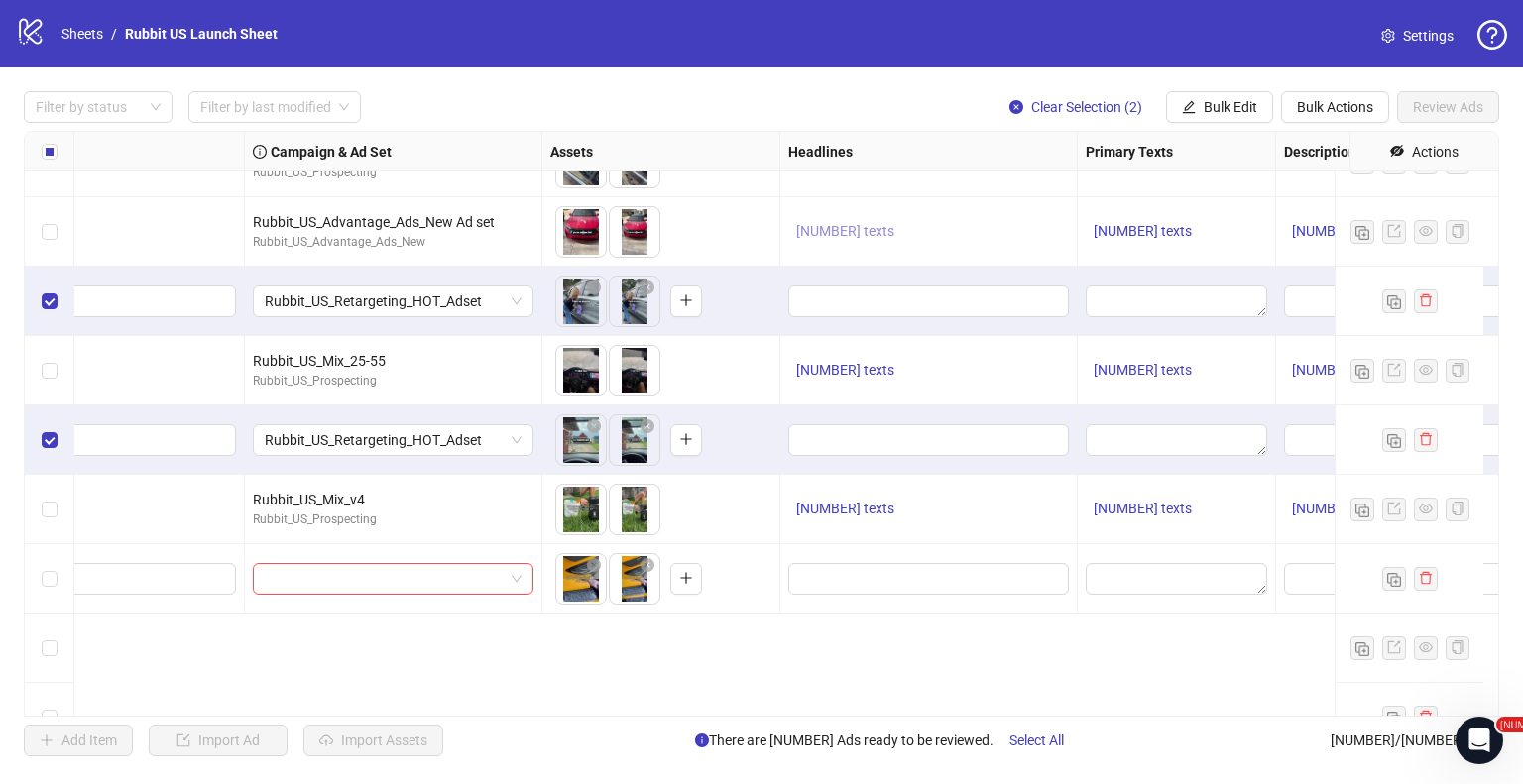 scroll, scrollTop: 5386, scrollLeft: 395, axis: both 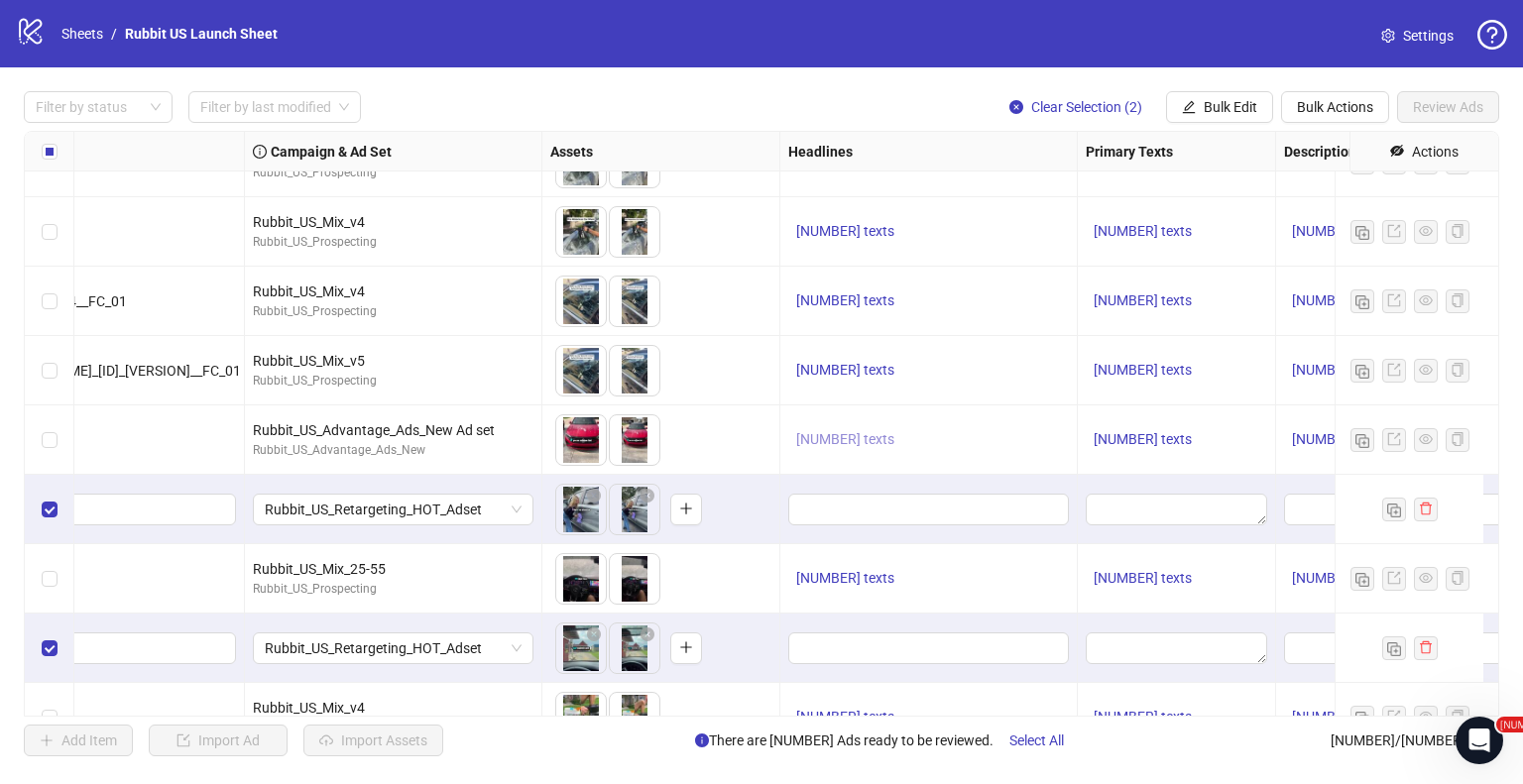 click on "[NUMBER] texts" at bounding box center [845, 439] 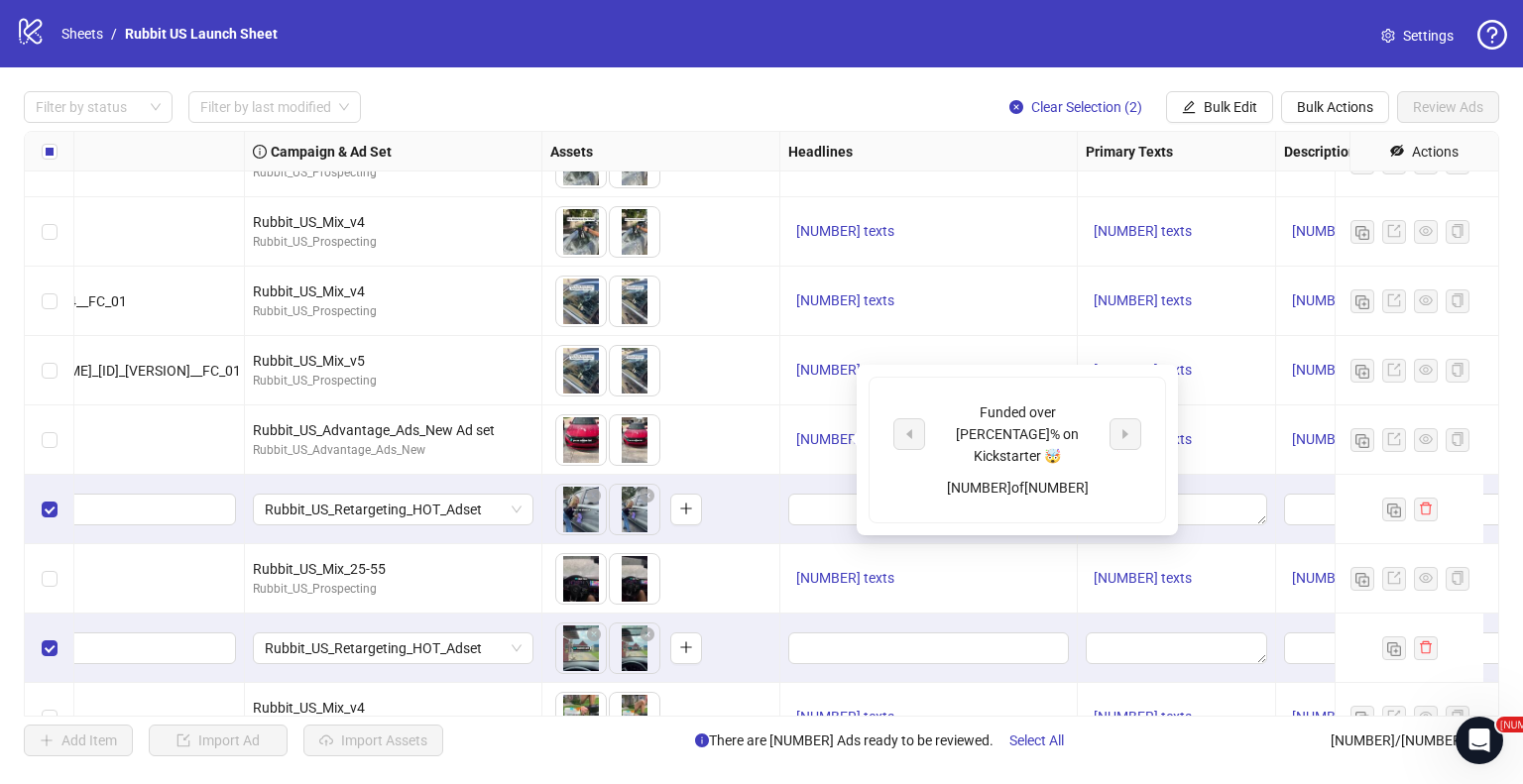 click on "Funded over [PERCENTAGE]% on Kickstarter 🤯" at bounding box center (1017, 434) 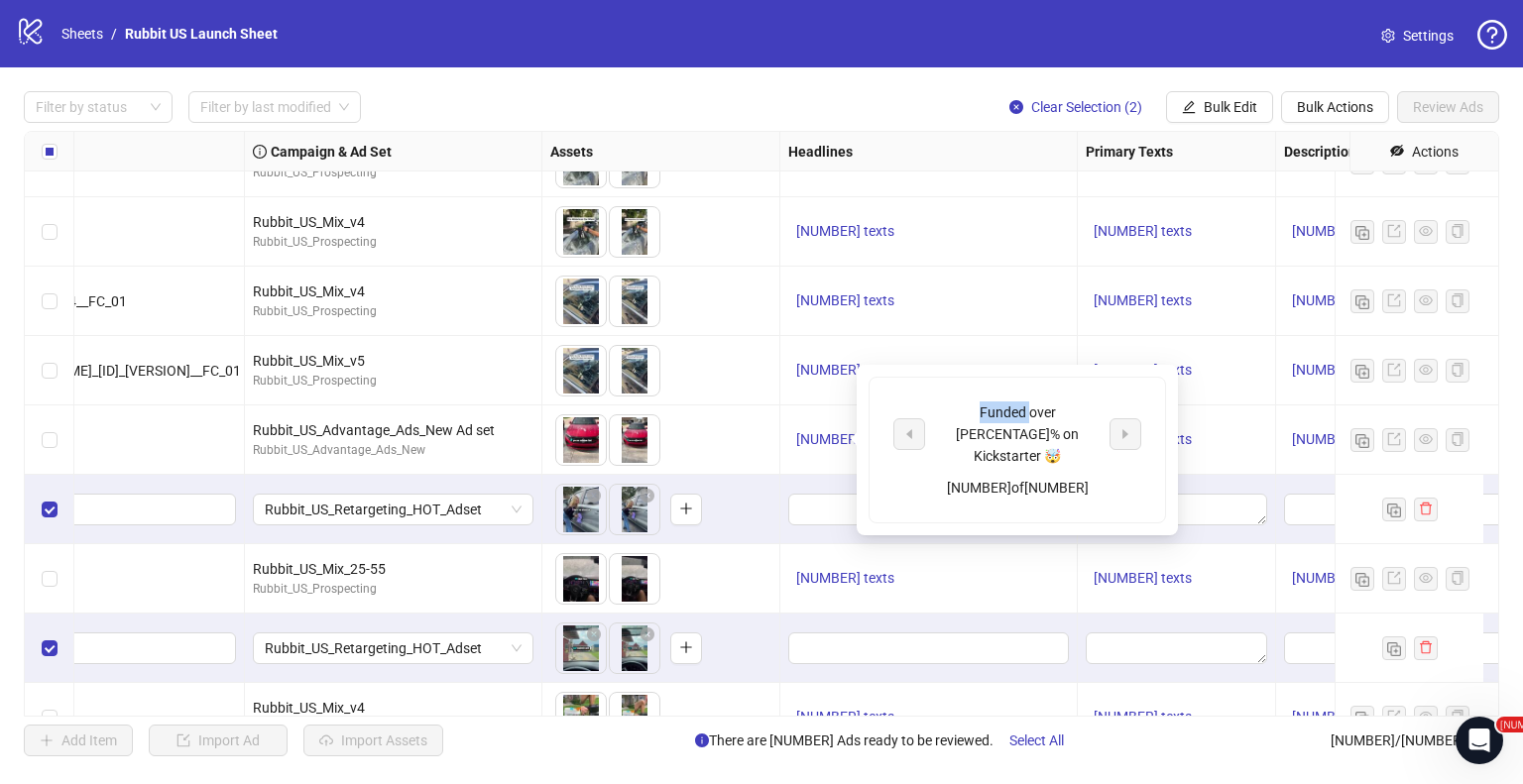 click on "Funded over [PERCENTAGE]% on Kickstarter 🤯" at bounding box center (1017, 434) 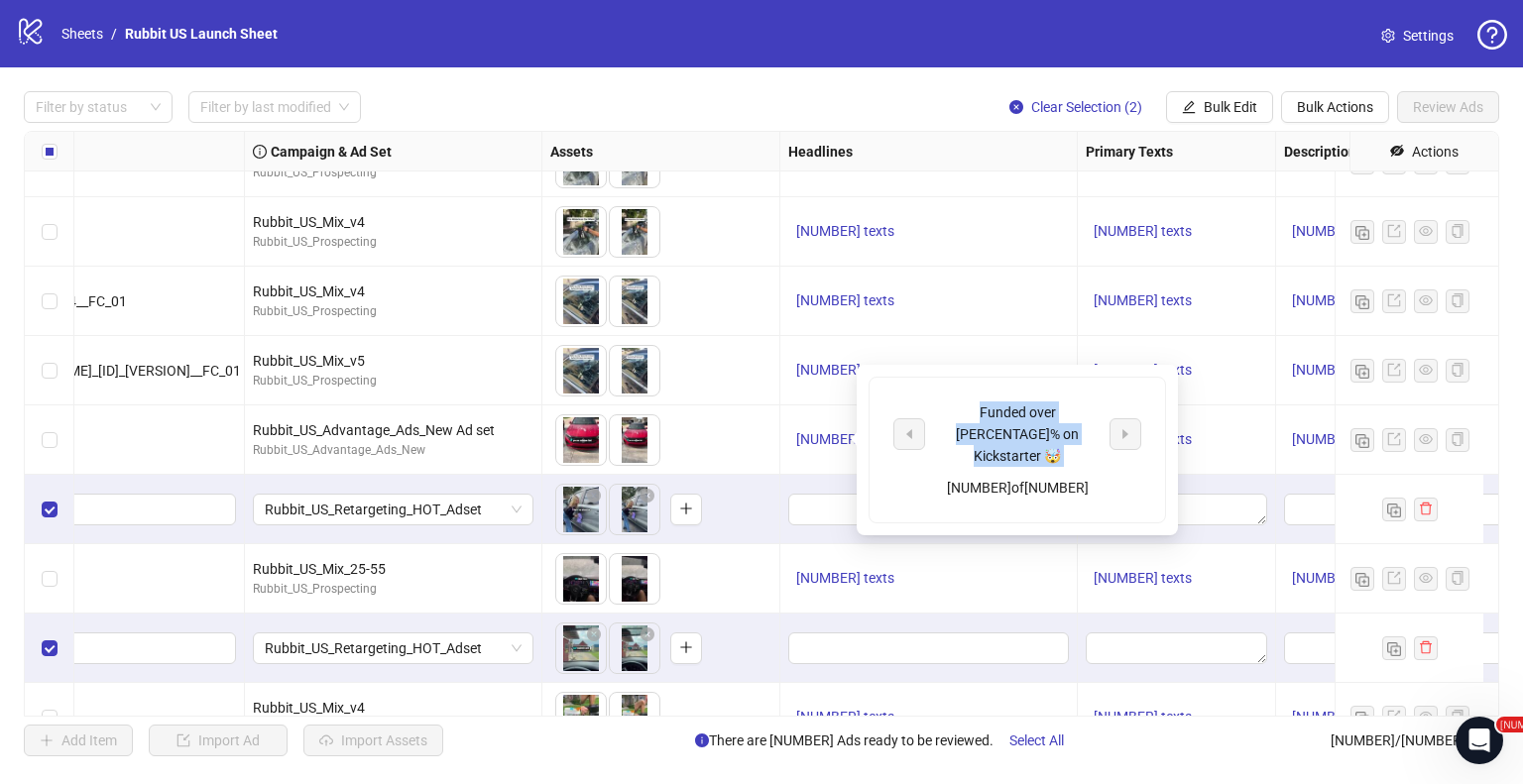 copy on "Funded over [PERCENTAGE]% on Kickstarter 🤯" 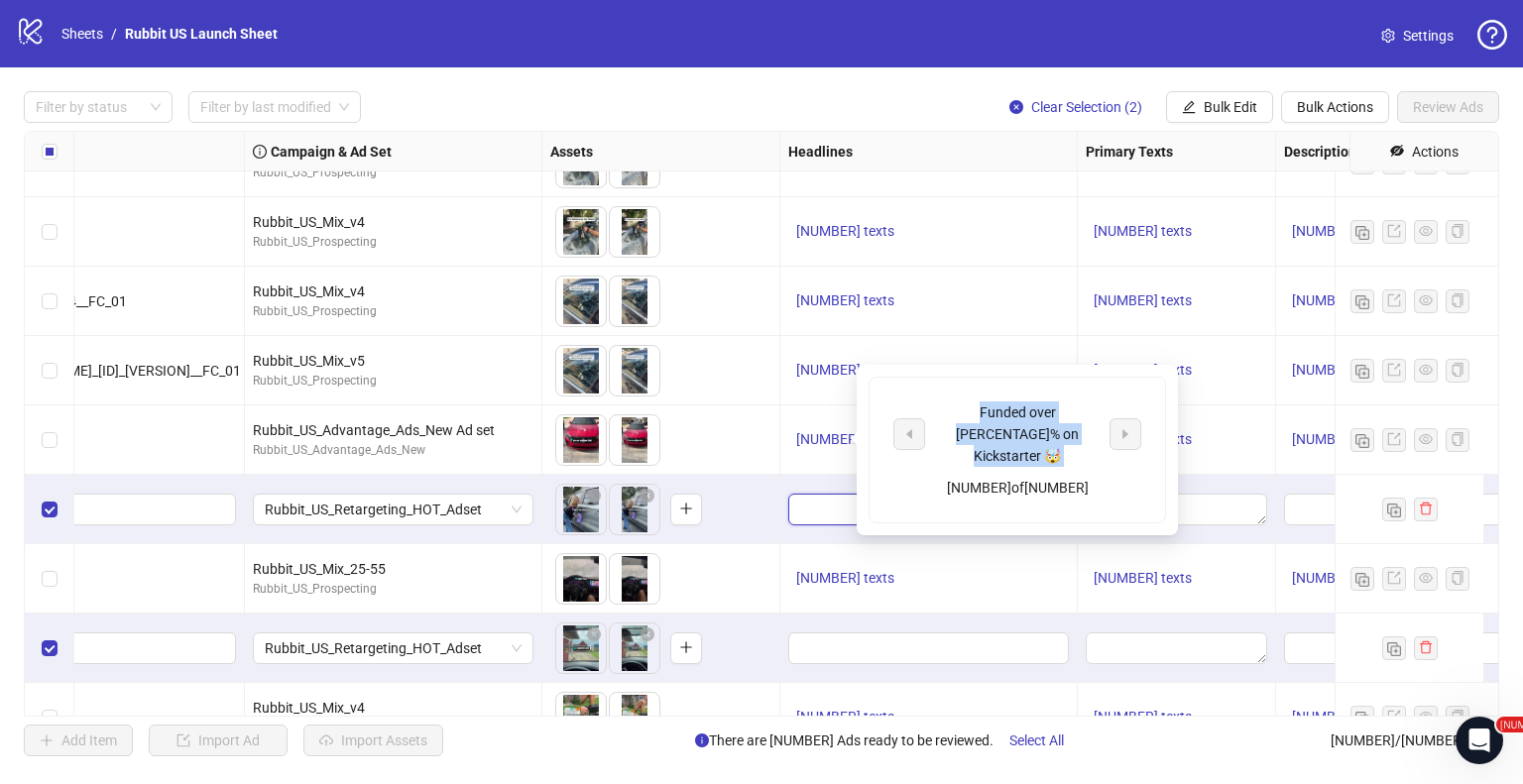 click at bounding box center (926, 509) 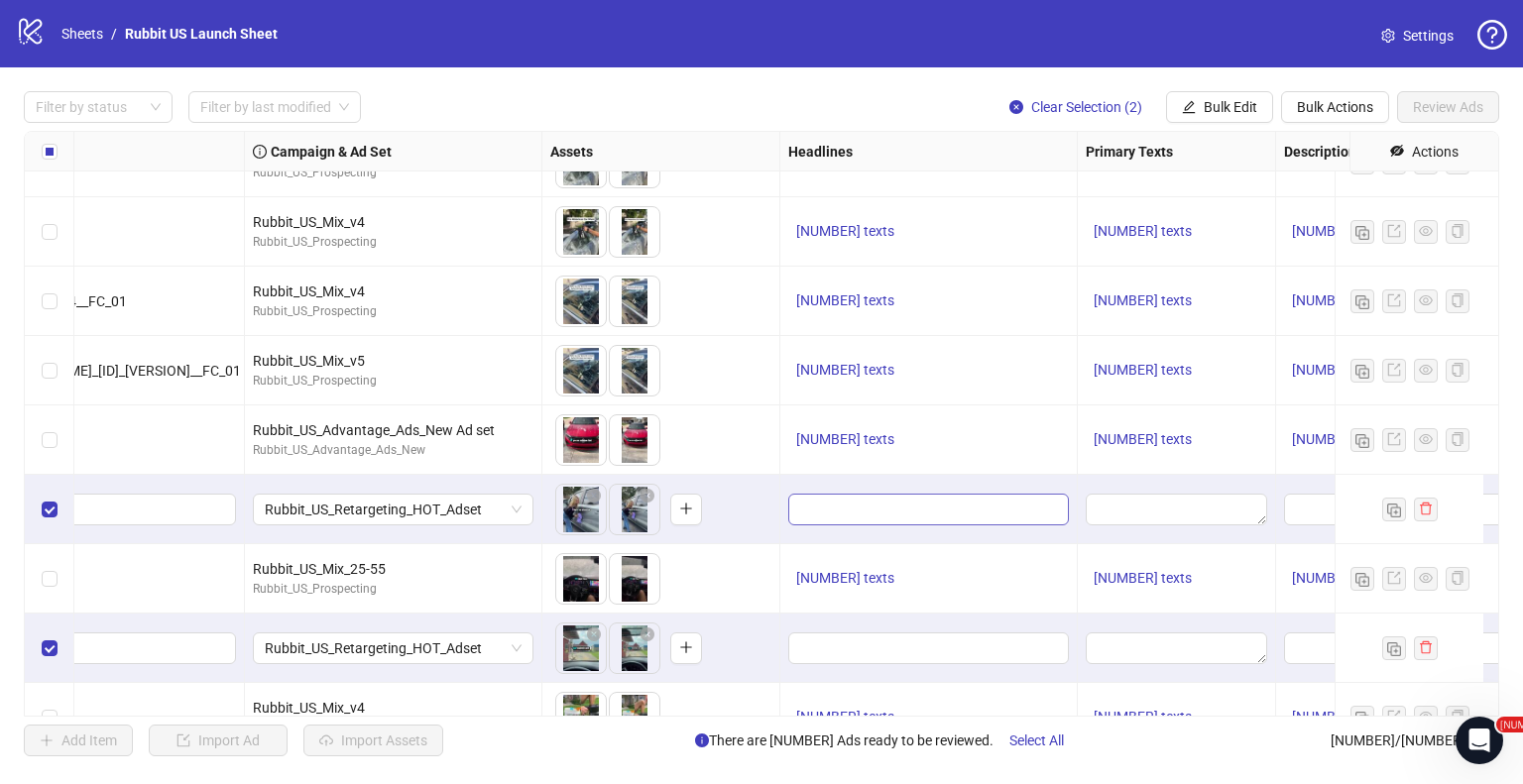 type on "**********" 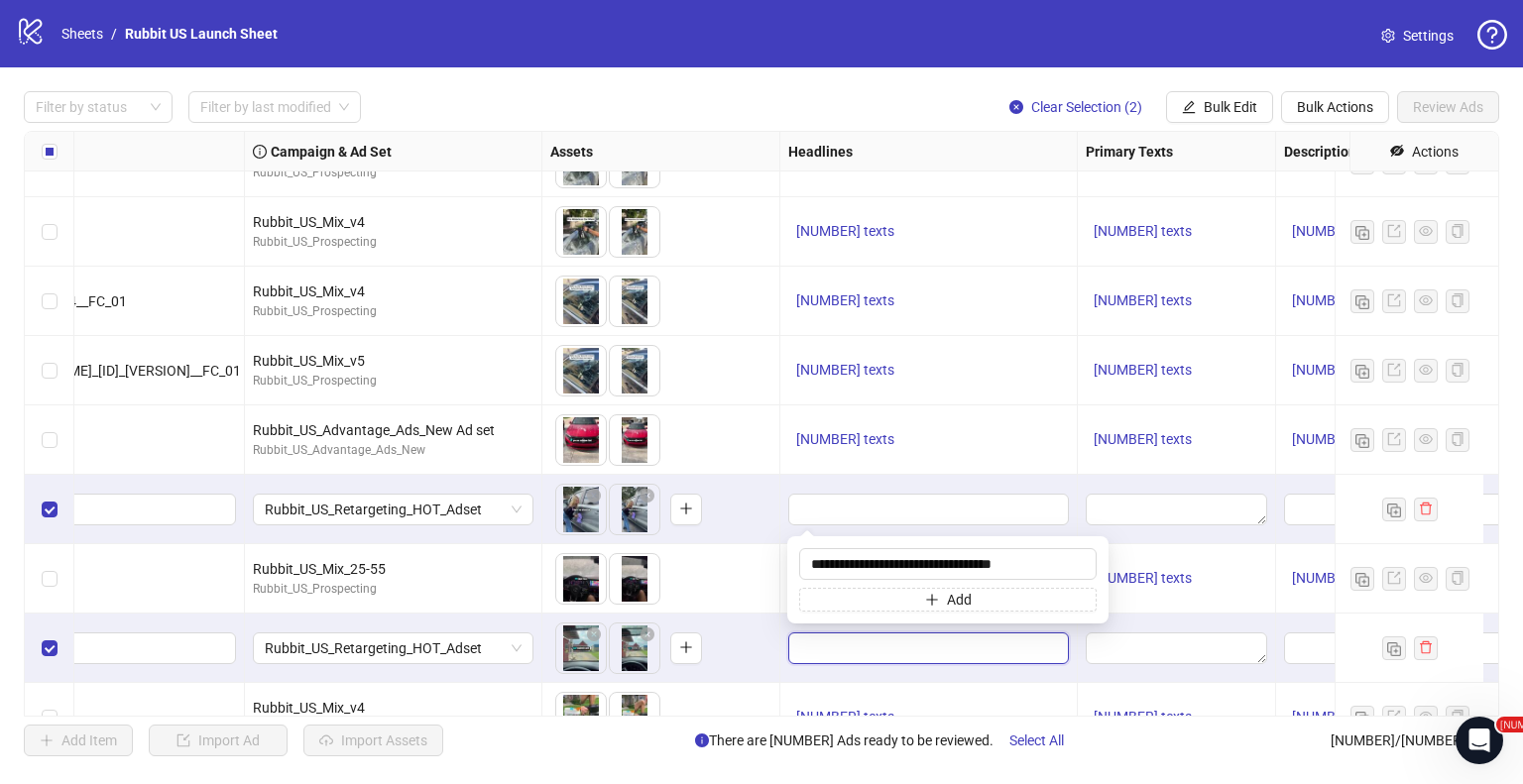 click at bounding box center (926, 648) 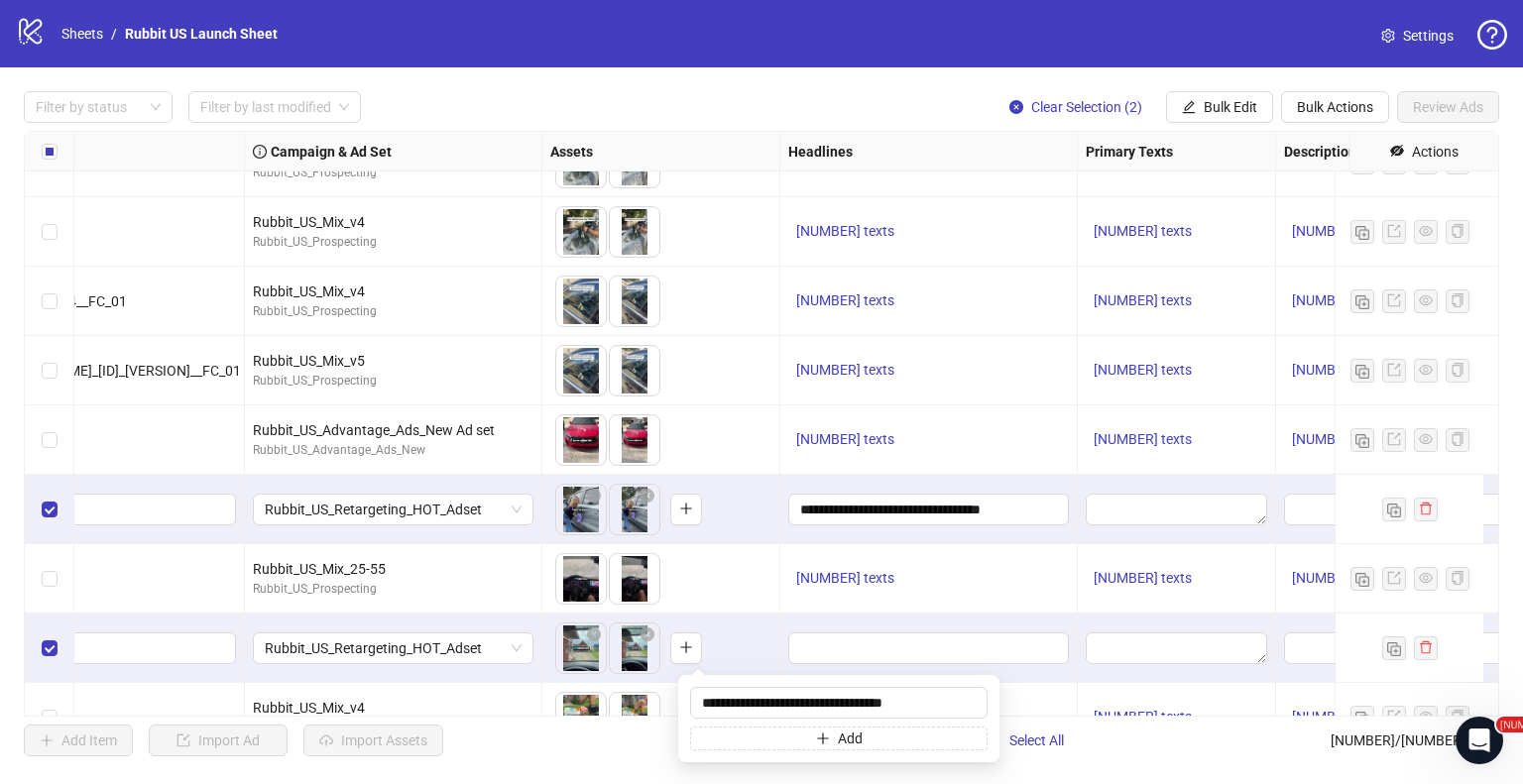 click on "Ad Format Ad Name Campaign & Ad Set Assets Headlines Primary Texts Descriptions Destination URL App Product Page ID Display URL Leadgen Form Product Set ID Call to Action Actions Single video rb_Tapped24Recreation_rb00024__V1_FC_01 Rubbit_US_Advantage_Ads_New Ad set Rubbit_US_Advantage_Ads_New
To pick up a draggable item, press the space bar.
While dragging, use the arrow keys to move the item.
Press space again to drop the item in its new position, or press escape to cancel.
[NUMBER] texts [NUMBER] texts [NUMBER] texts https://rubbit.com - Single video rb_Tapped24Recreation_rb00024__V2_FC_01 Rubbit_US_Mix_25-55 Rubbit_US_Prospecting
To pick up a draggable item, press the space bar.
While dragging, use the arrow keys to move the item.
Press space again to drop the item in its new position, or press escape to cancel.
[NUMBER] texts [NUMBER] texts [NUMBER] texts https://rubbit.com - Single video rb_Tapped24Recreation_rb00024__V3_FC_01 Rubbit_US_Mix_v4 Rubbit_US_Prospecting [NUMBER] texts [NUMBER] texts [NUMBER] texts https://rubbit.com - - -" at bounding box center (762, 423) 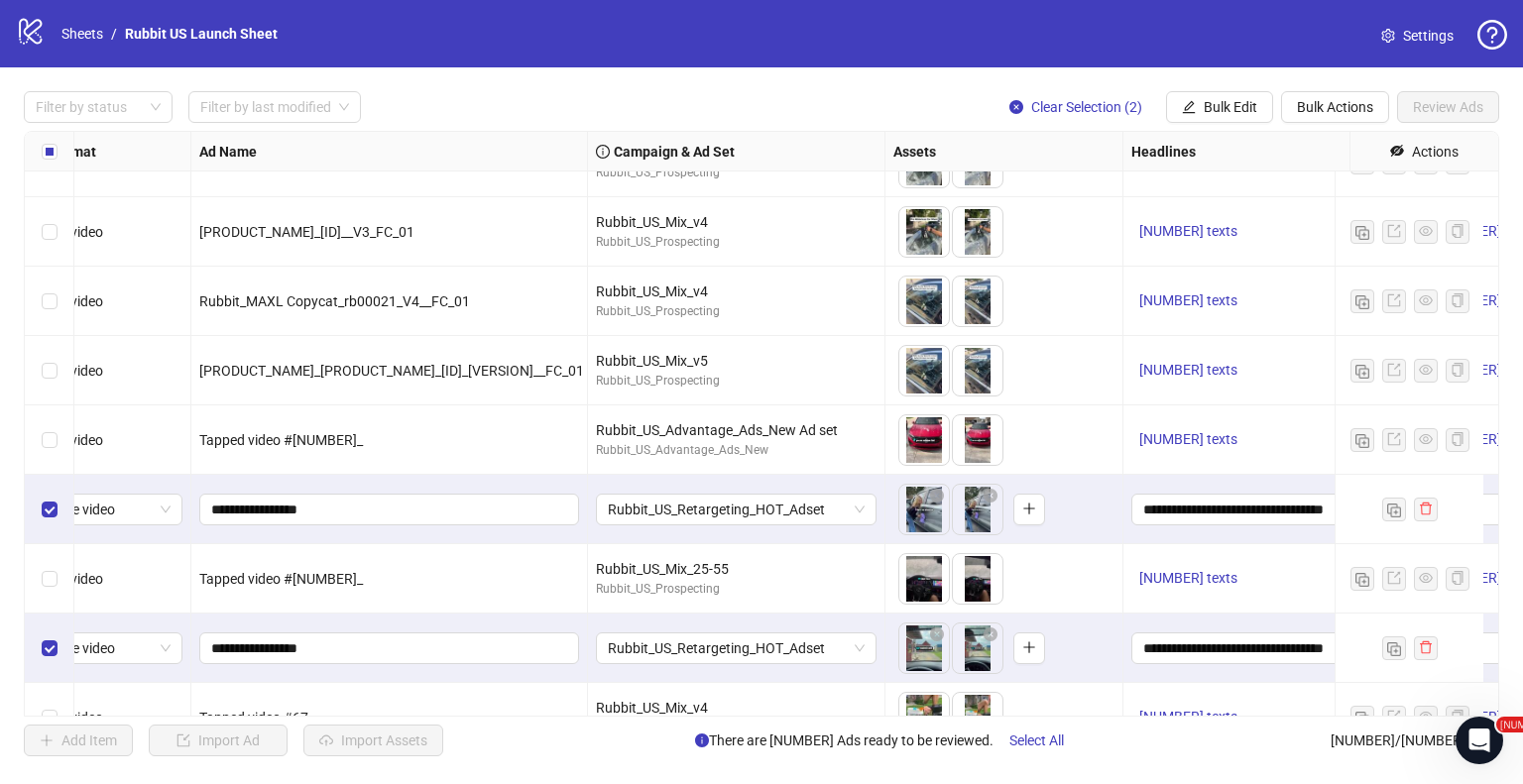 scroll, scrollTop: 5386, scrollLeft: 416, axis: both 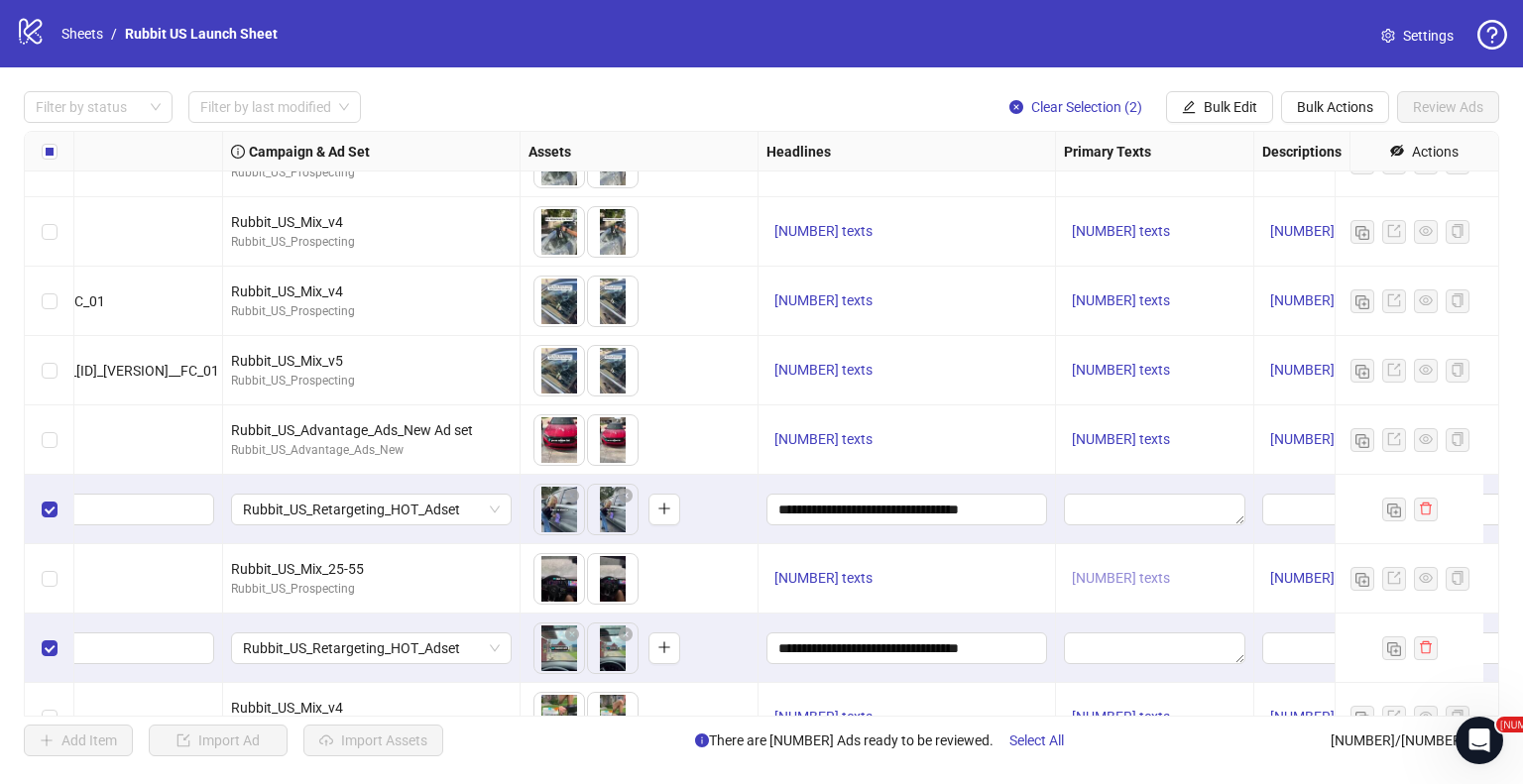 click on "[NUMBER] texts" at bounding box center (1120, 578) 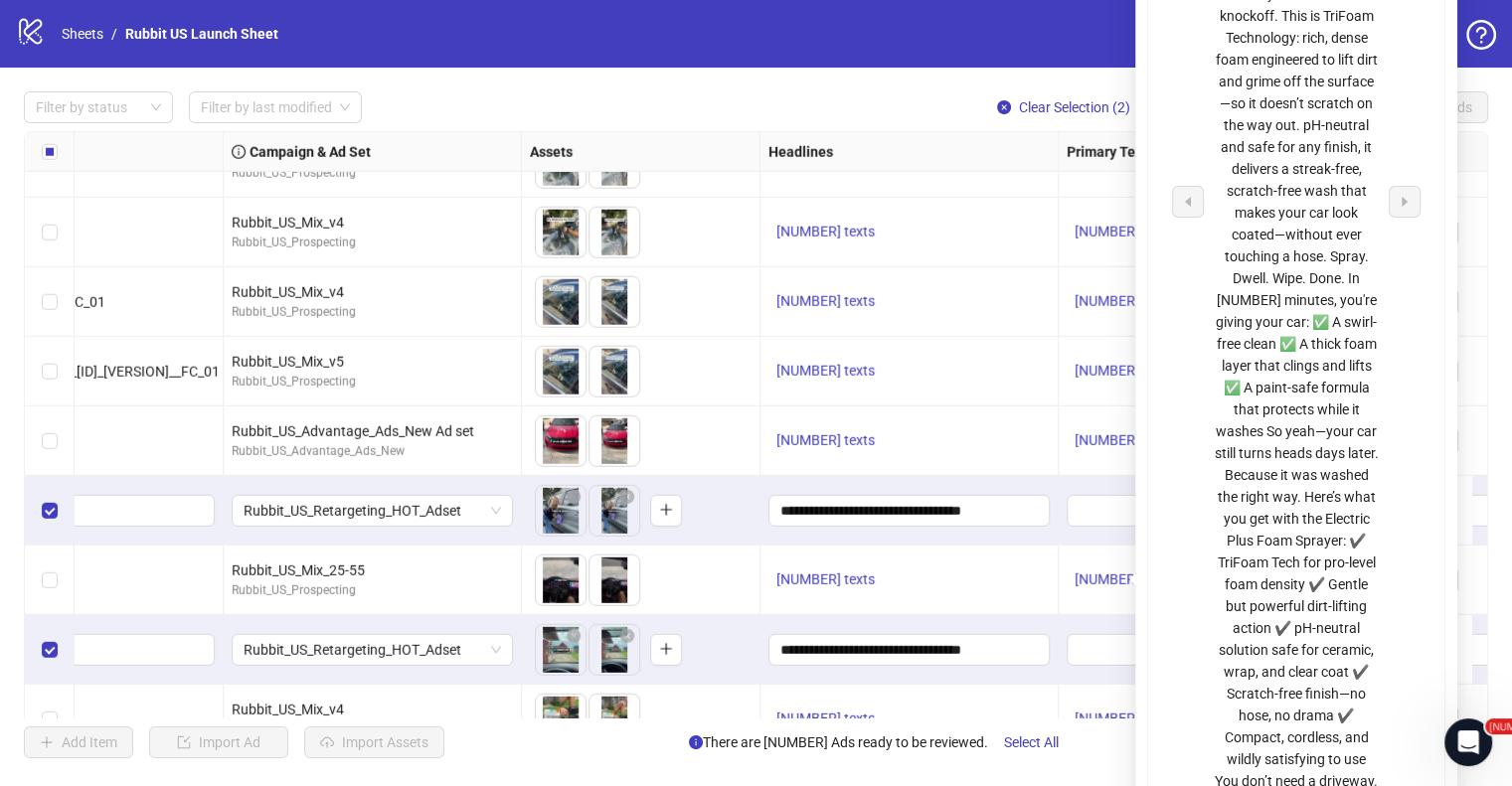 click at bounding box center [1296, 202] 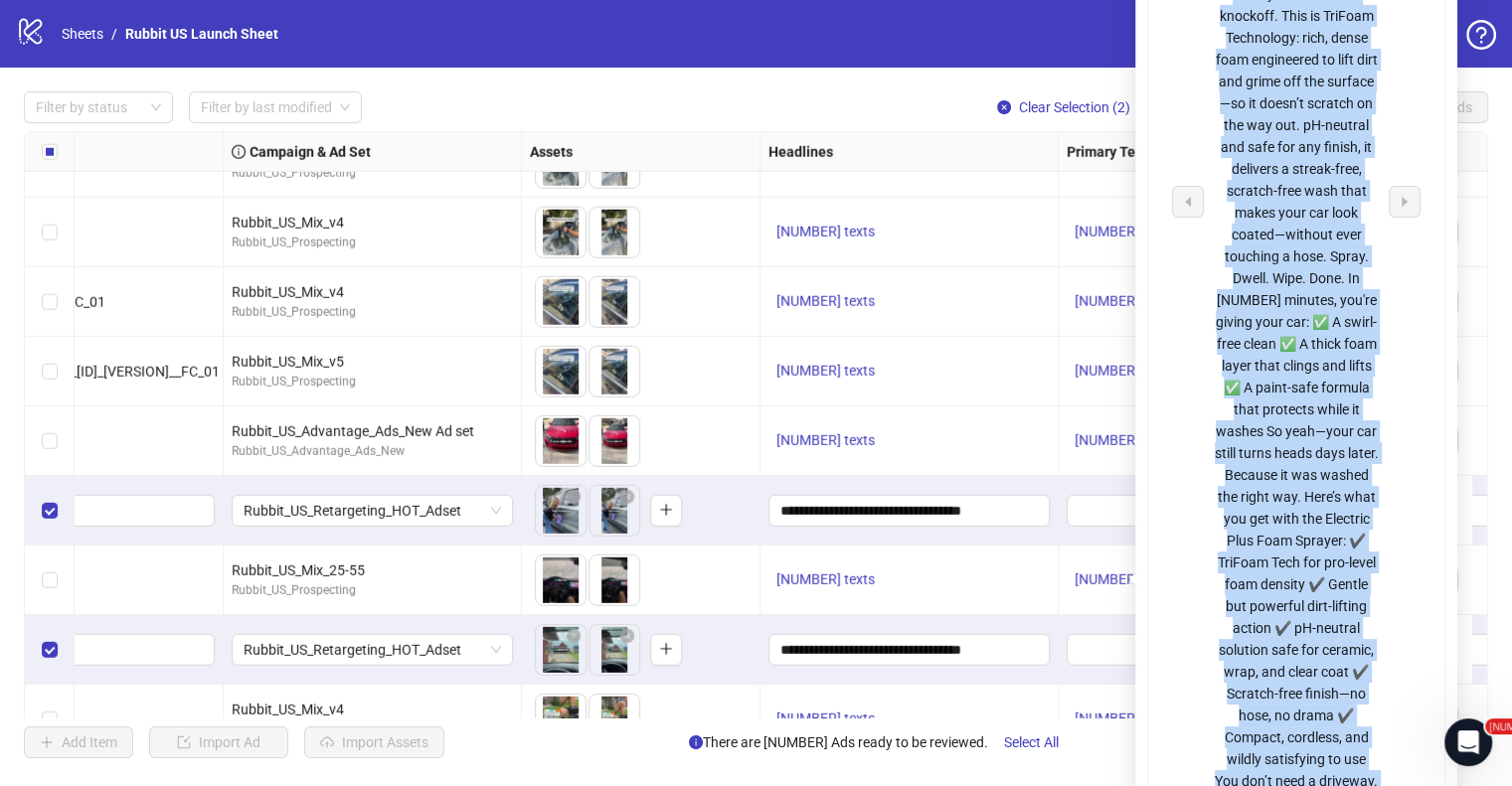 click at bounding box center [1296, 202] 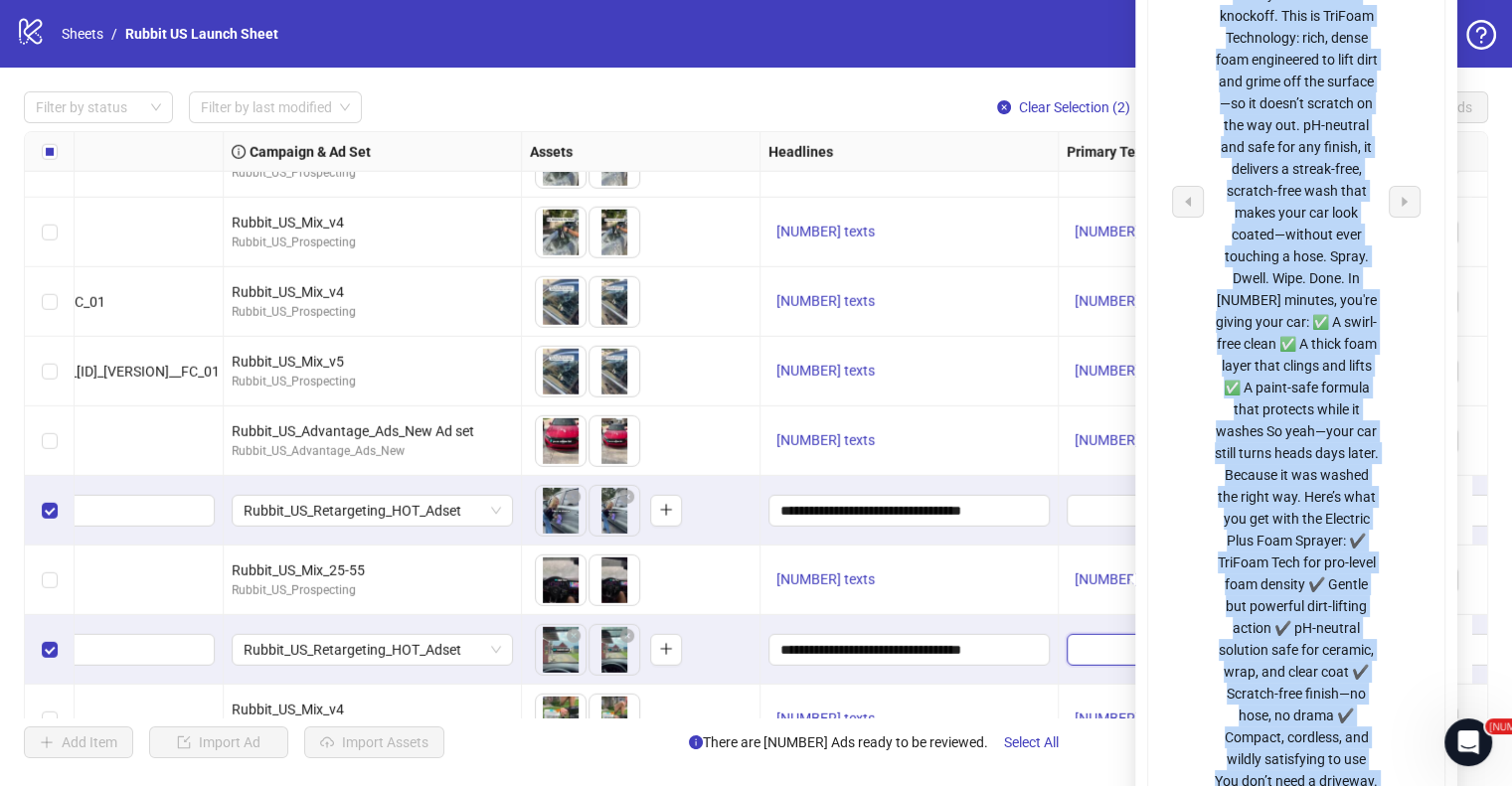 click at bounding box center [1157, 650] 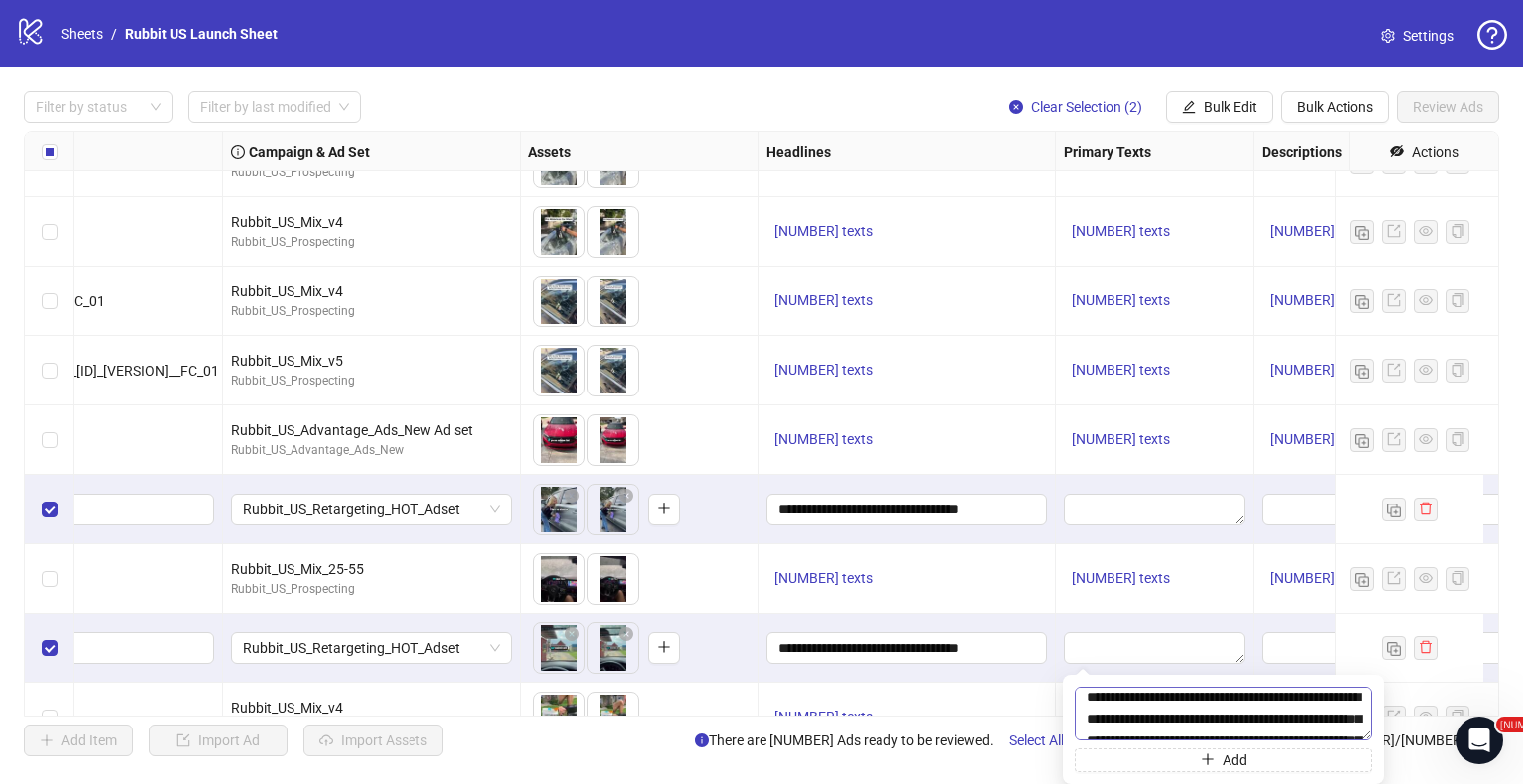 scroll, scrollTop: 6, scrollLeft: 0, axis: vertical 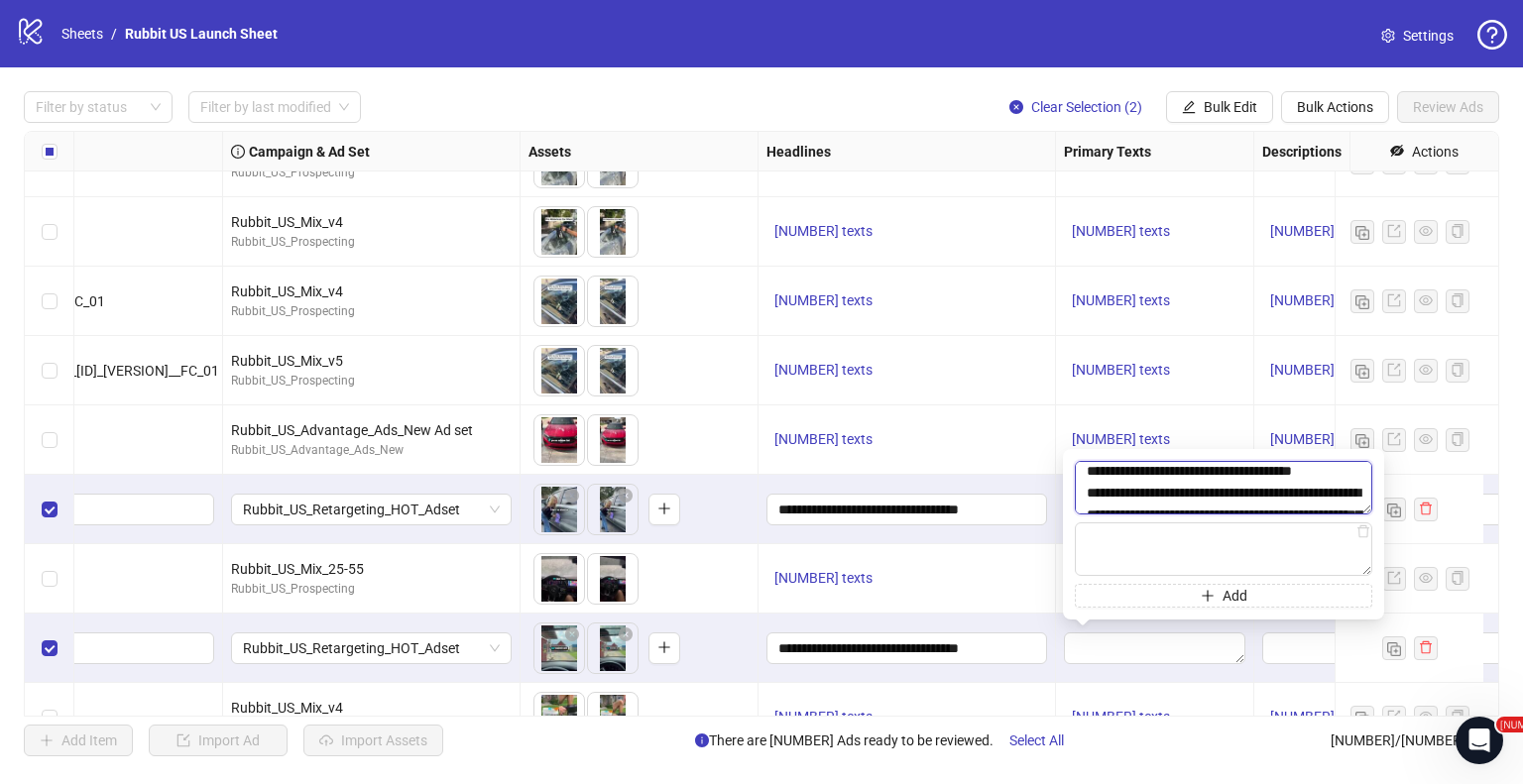 click at bounding box center [1224, 488] 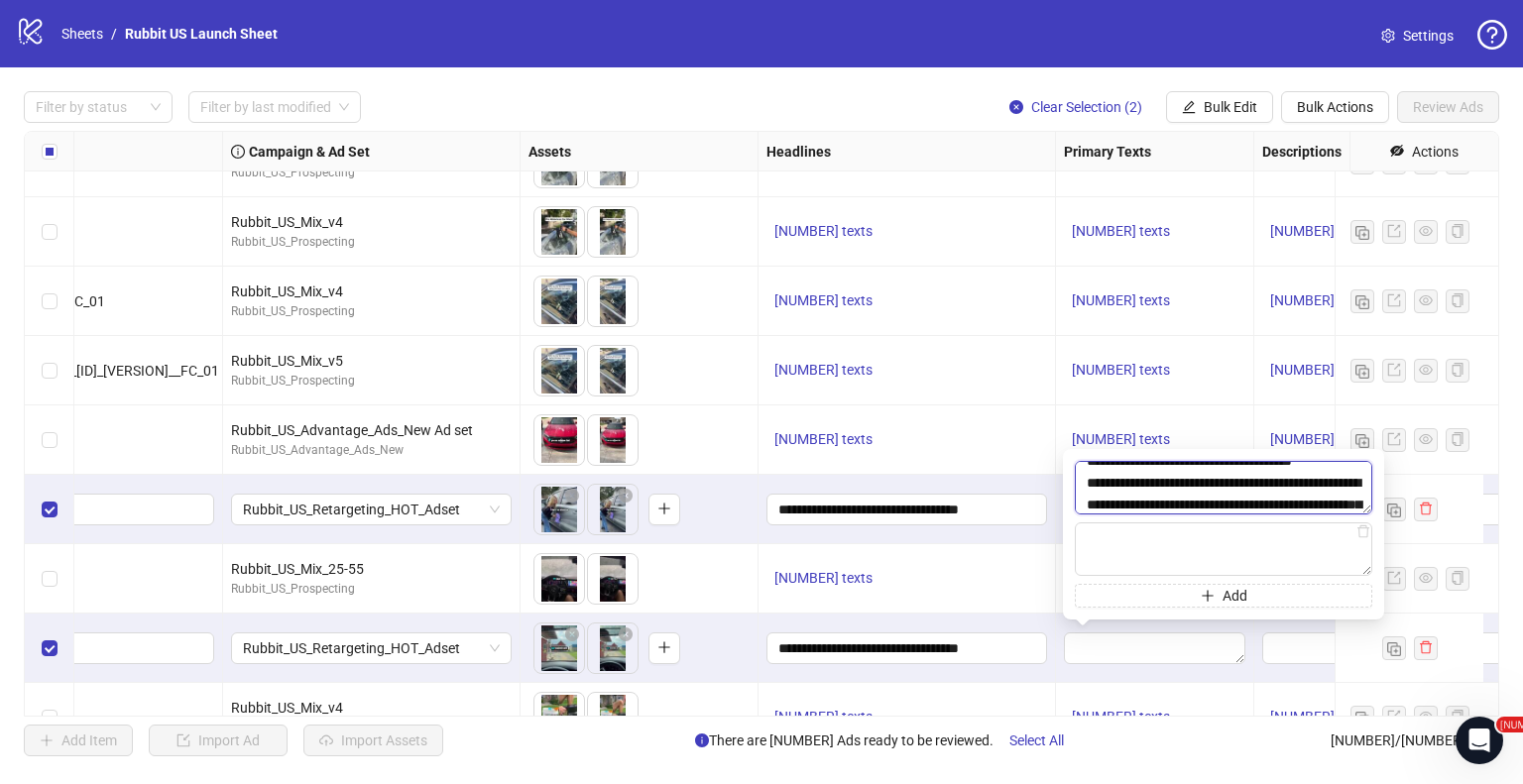scroll, scrollTop: 6, scrollLeft: 0, axis: vertical 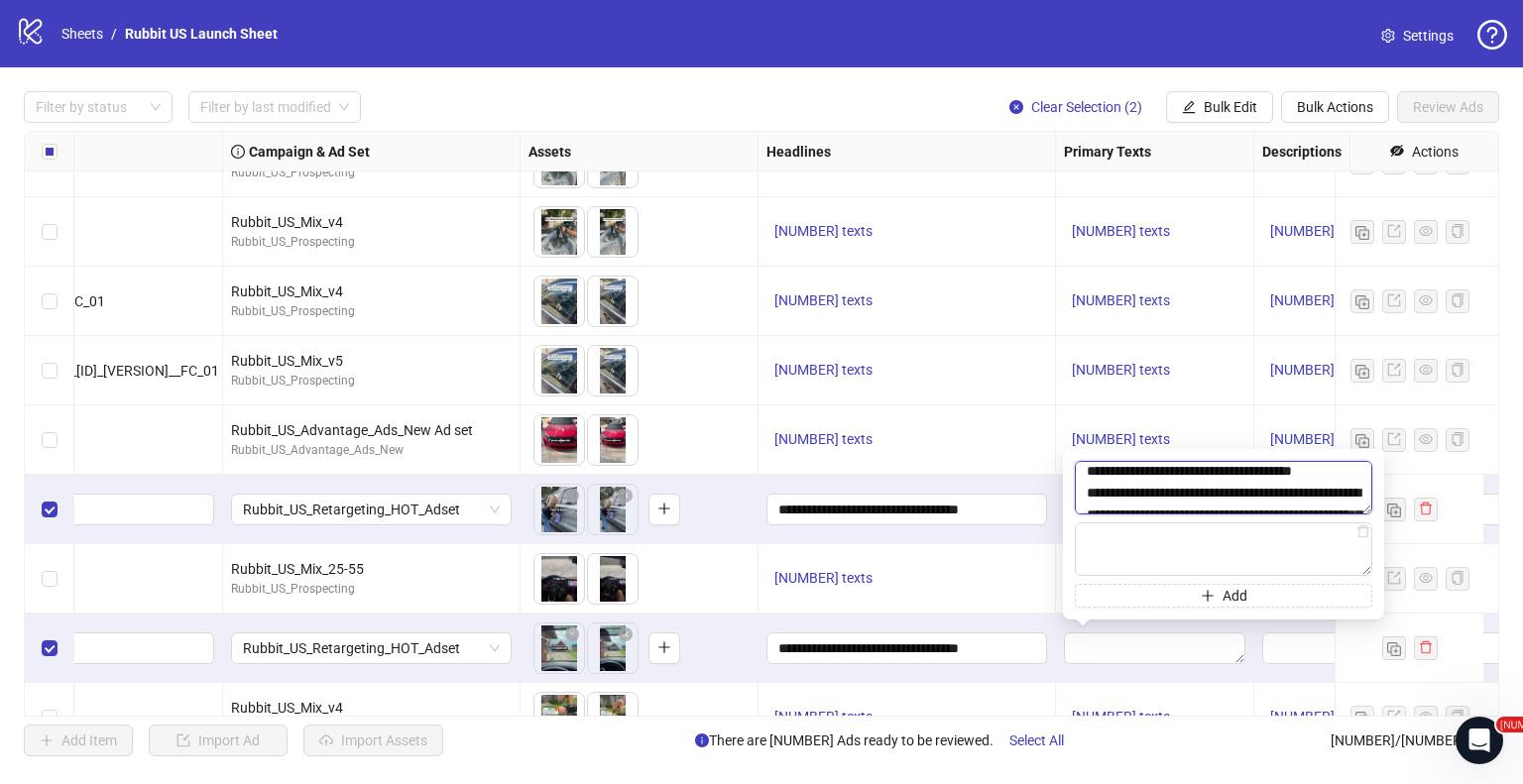 click at bounding box center (1224, 488) 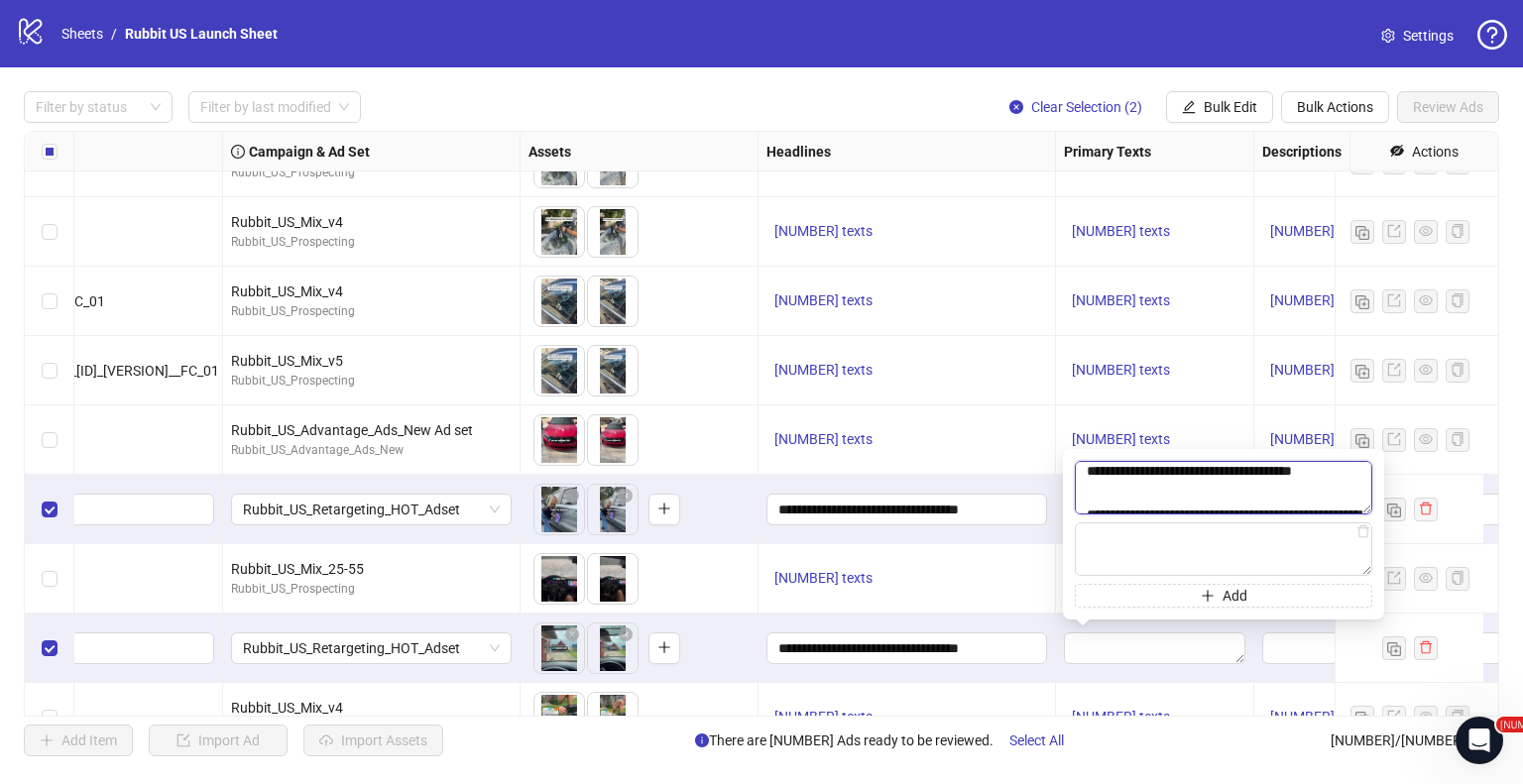 scroll, scrollTop: 0, scrollLeft: 0, axis: both 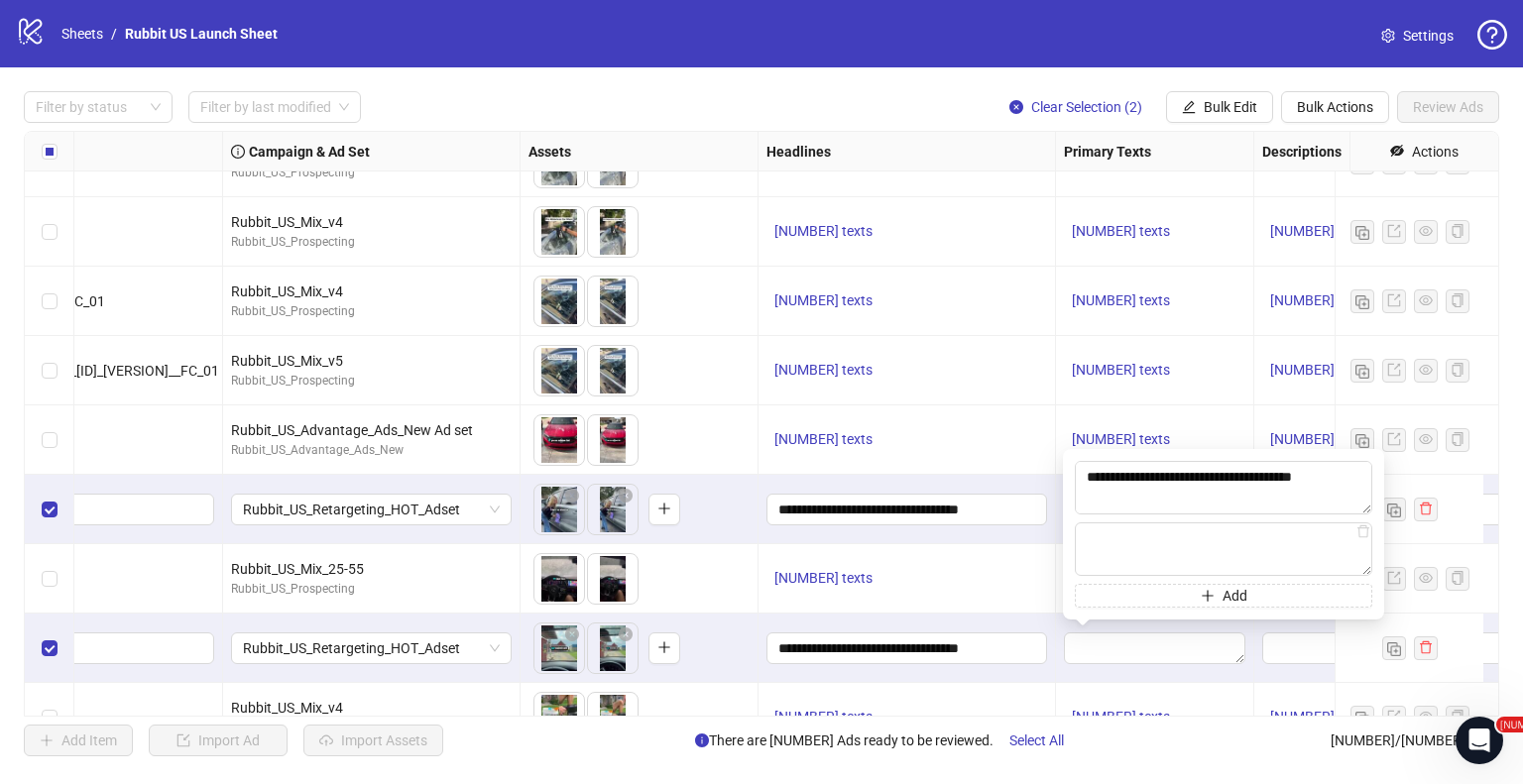 click on "**********" at bounding box center (907, 509) 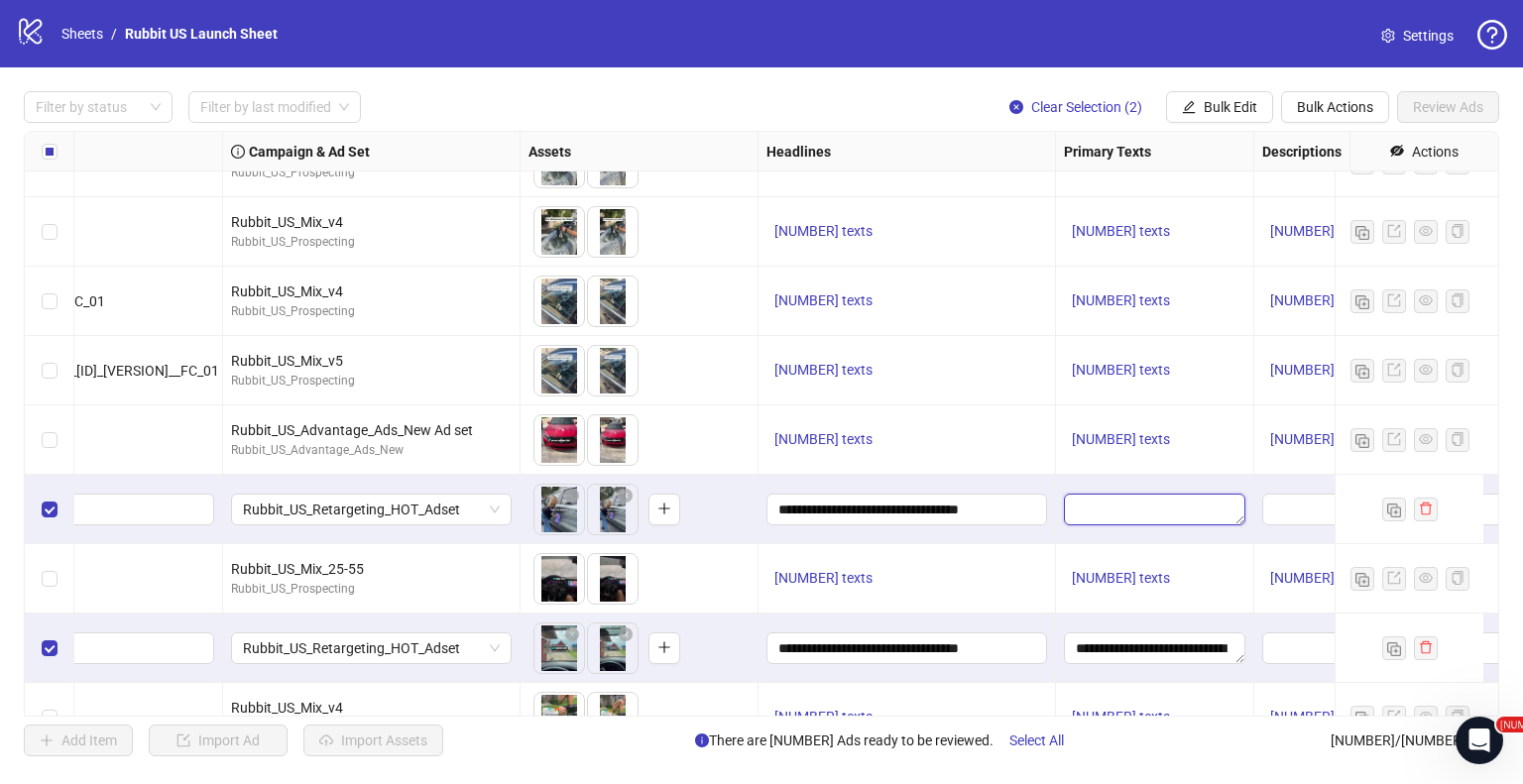 click at bounding box center [1154, 509] 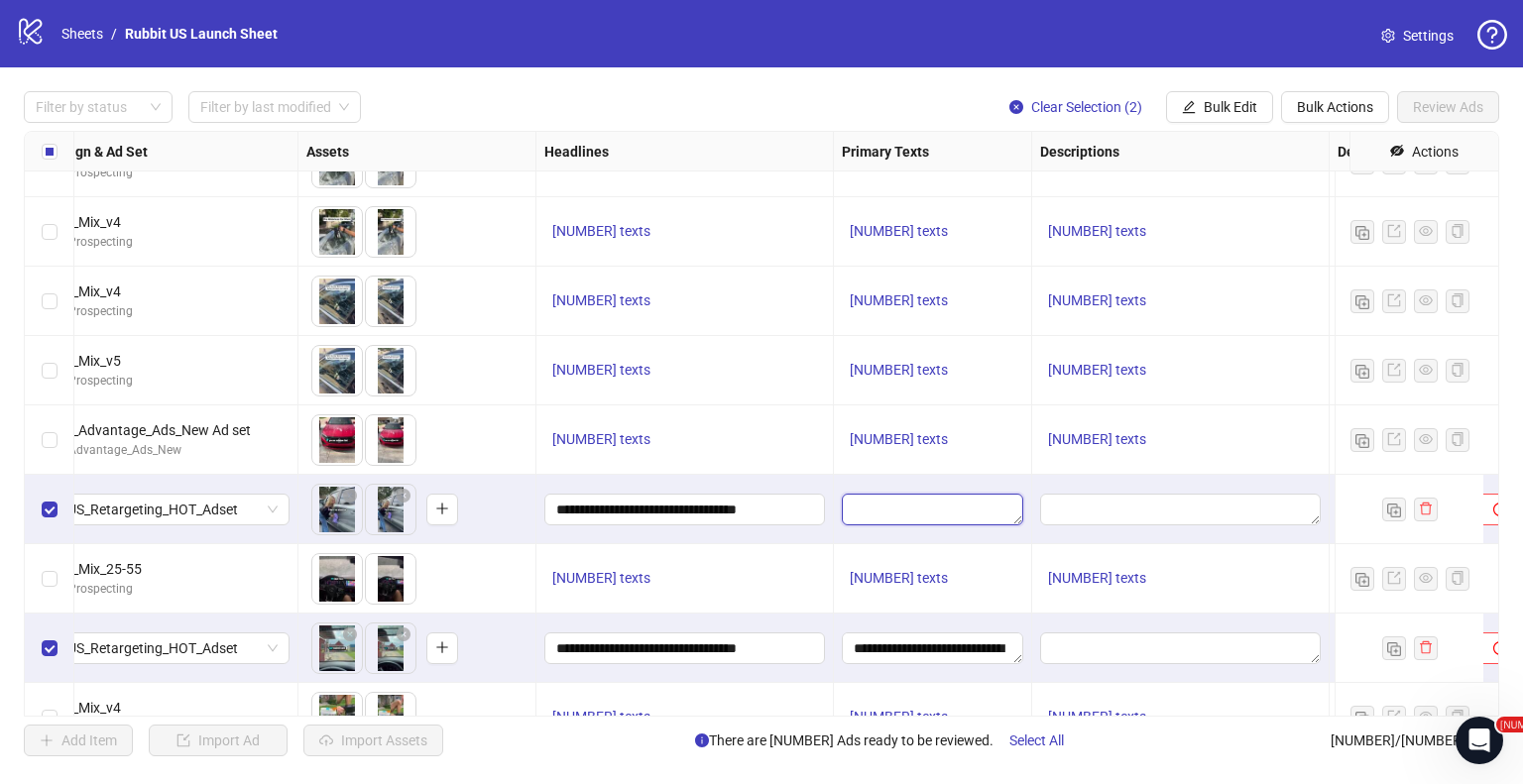 click at bounding box center [932, 509] 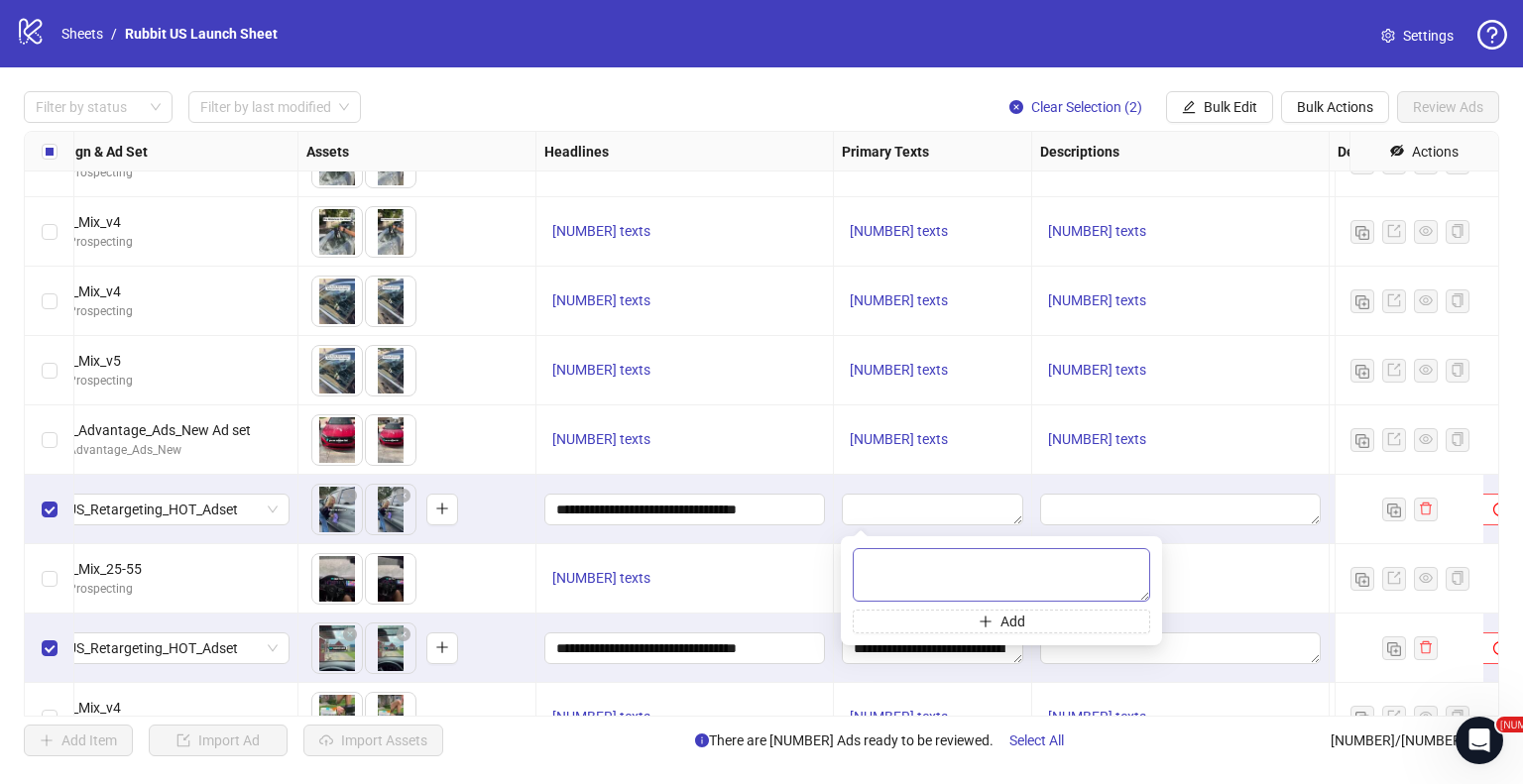 type on "**********" 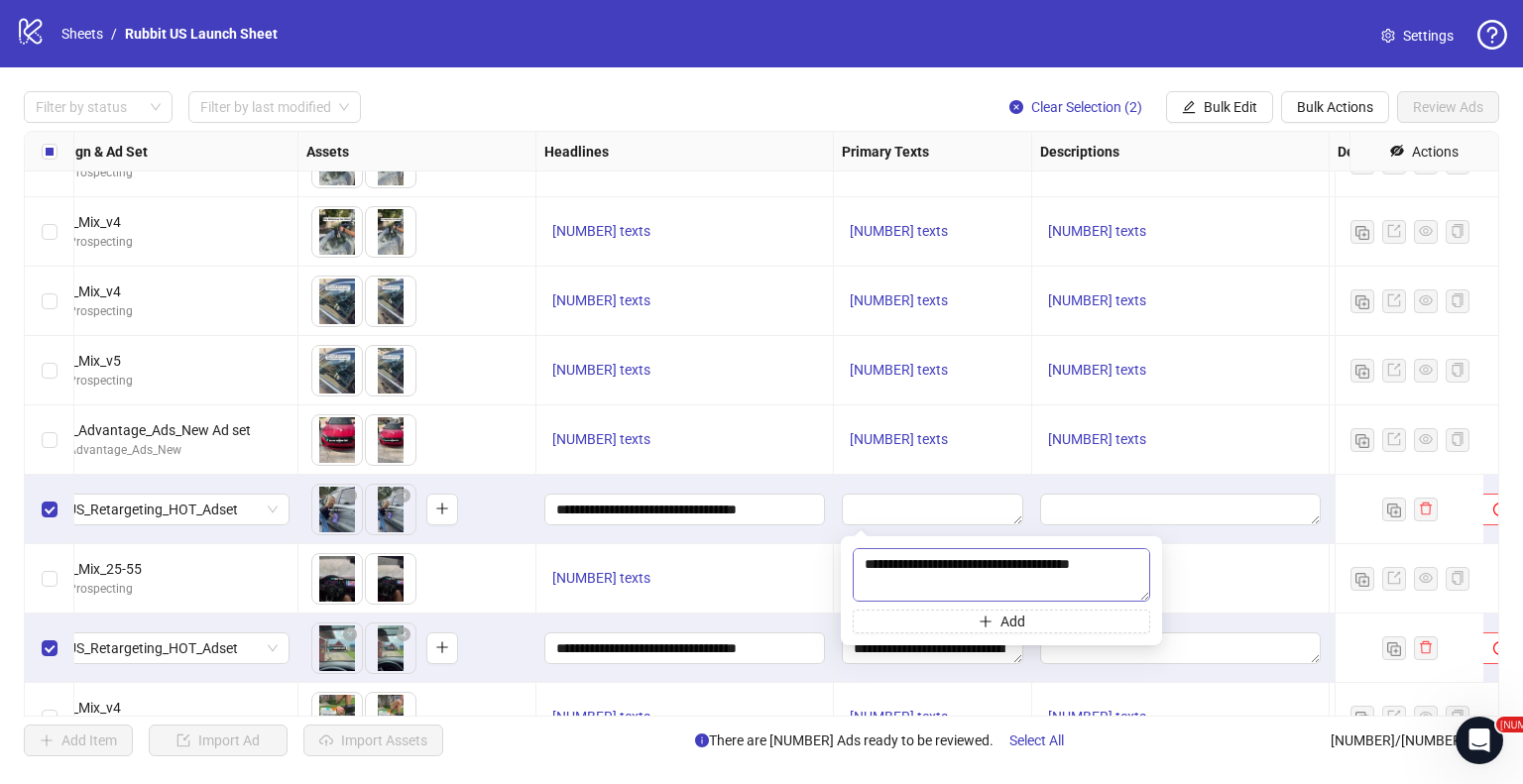 scroll, scrollTop: 1258, scrollLeft: 0, axis: vertical 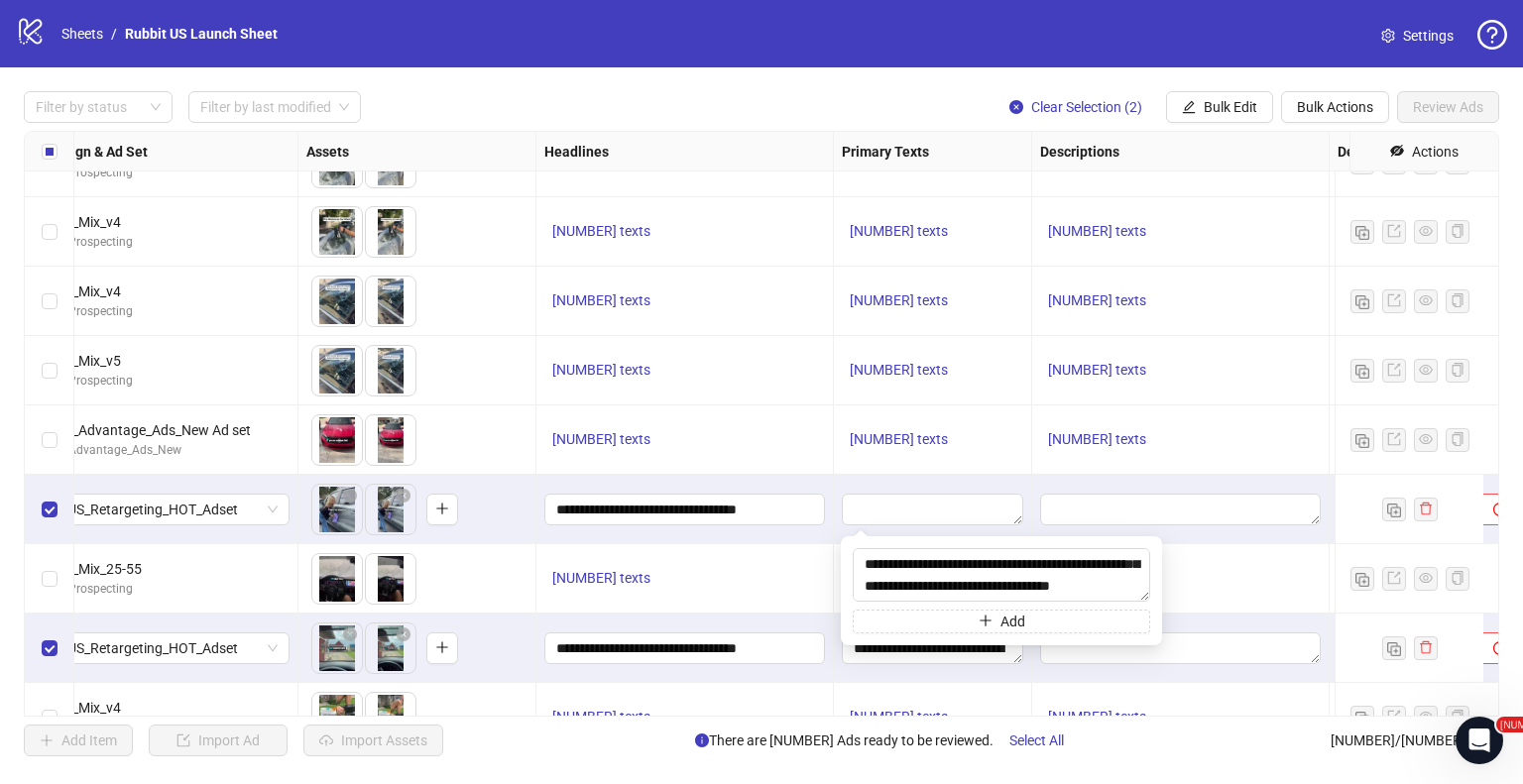 click on "[NUMBER] texts" at bounding box center [685, 579] 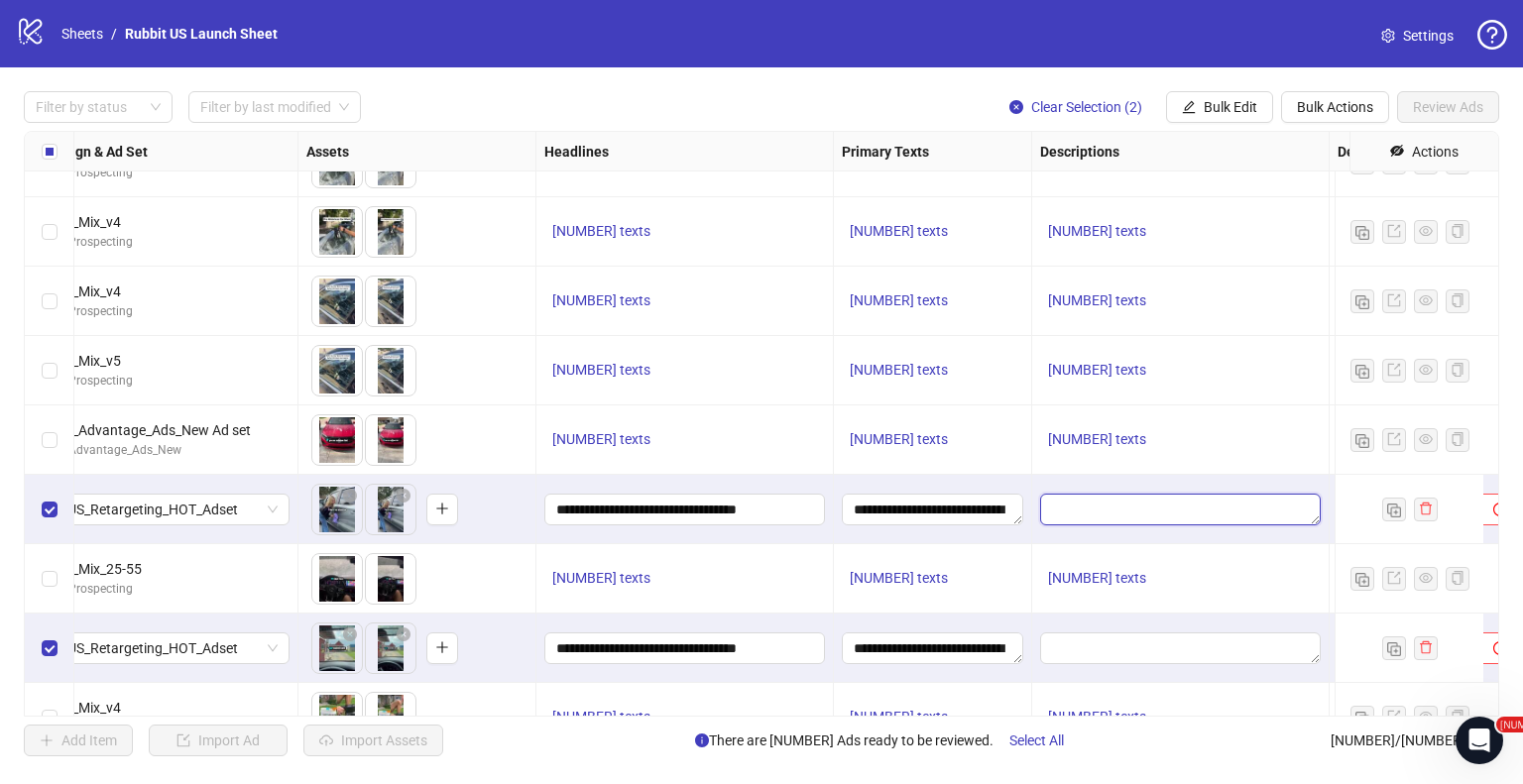 click at bounding box center (1180, 509) 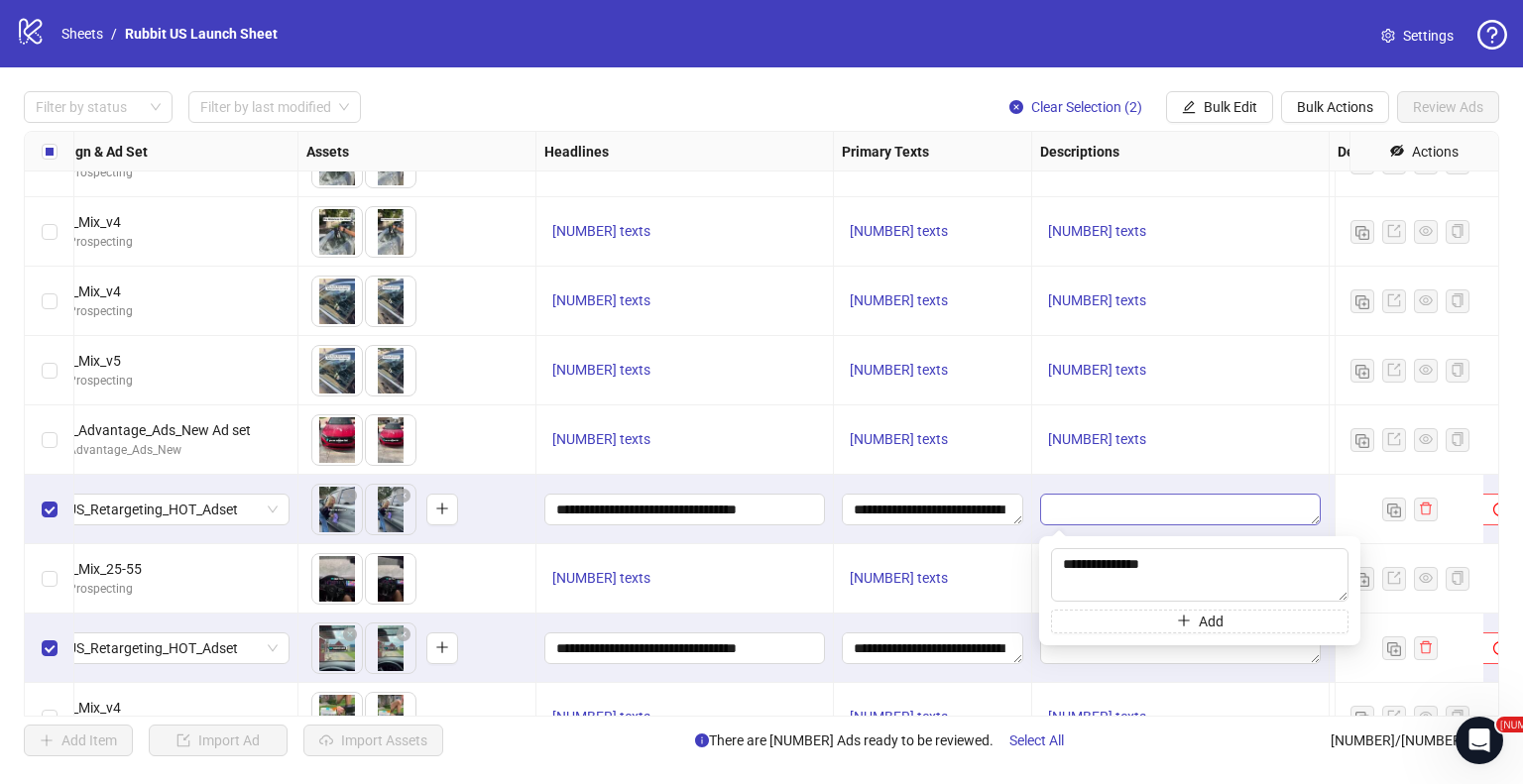 type on "**********" 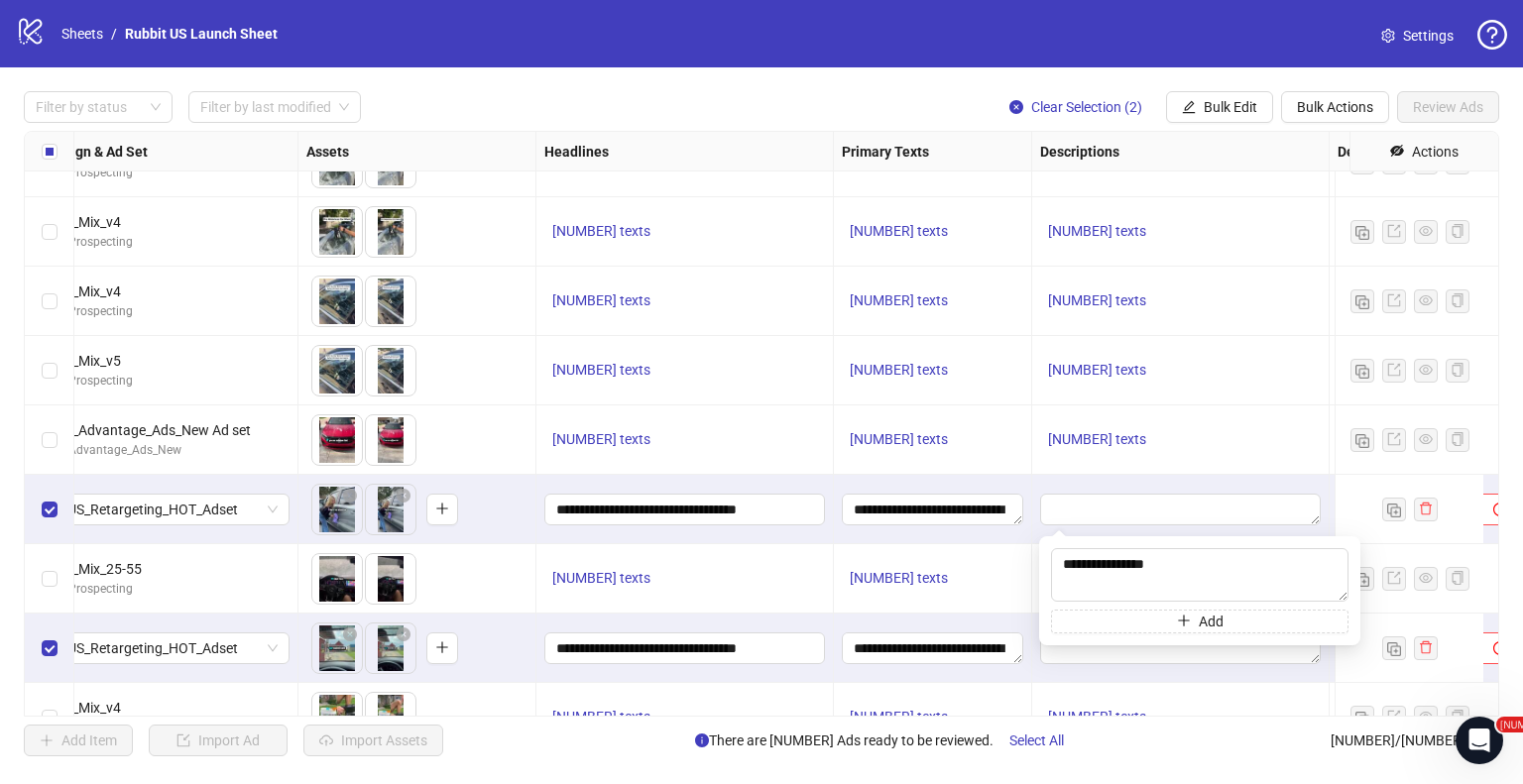 click at bounding box center (933, 509) 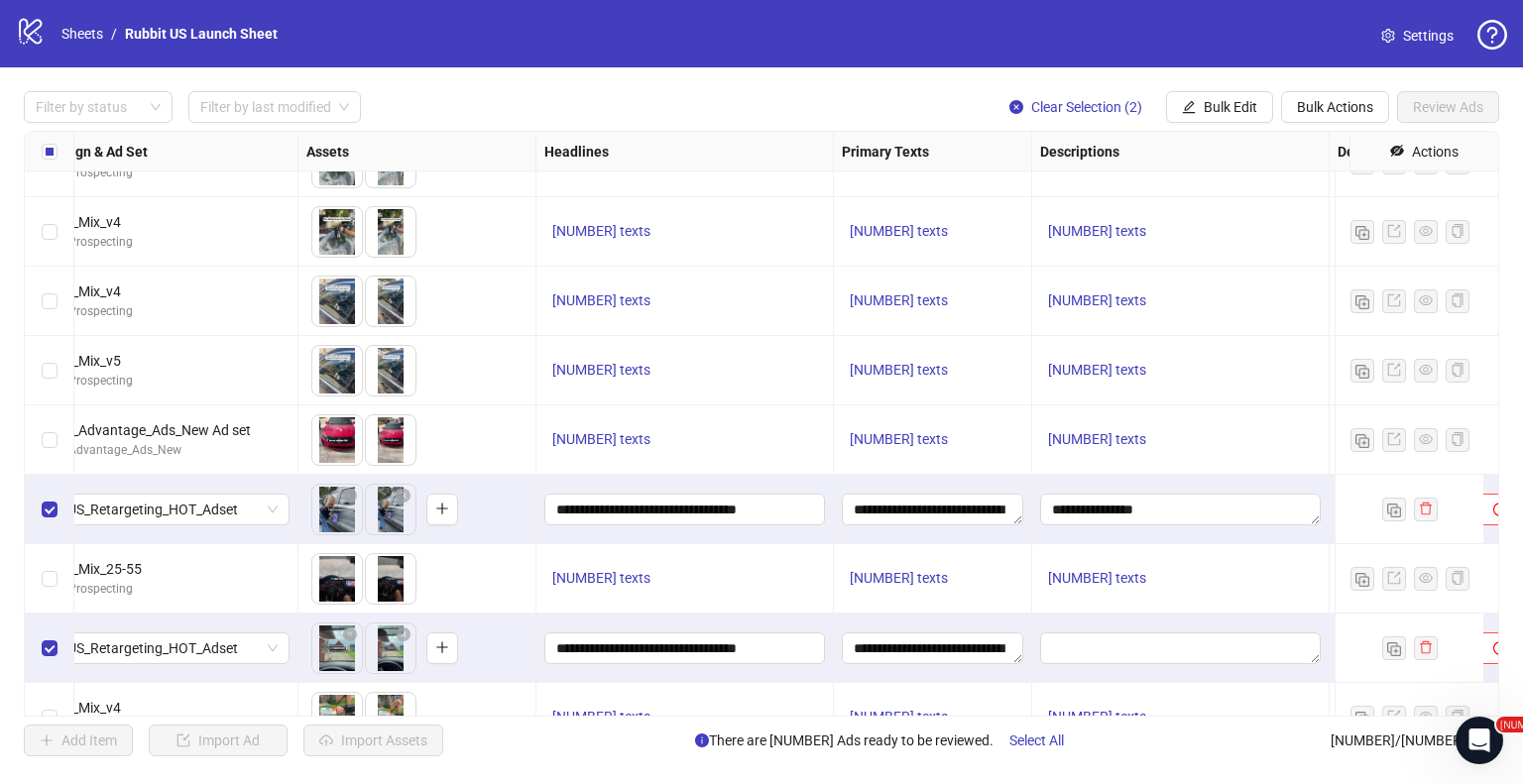 scroll, scrollTop: 5386, scrollLeft: 1148, axis: both 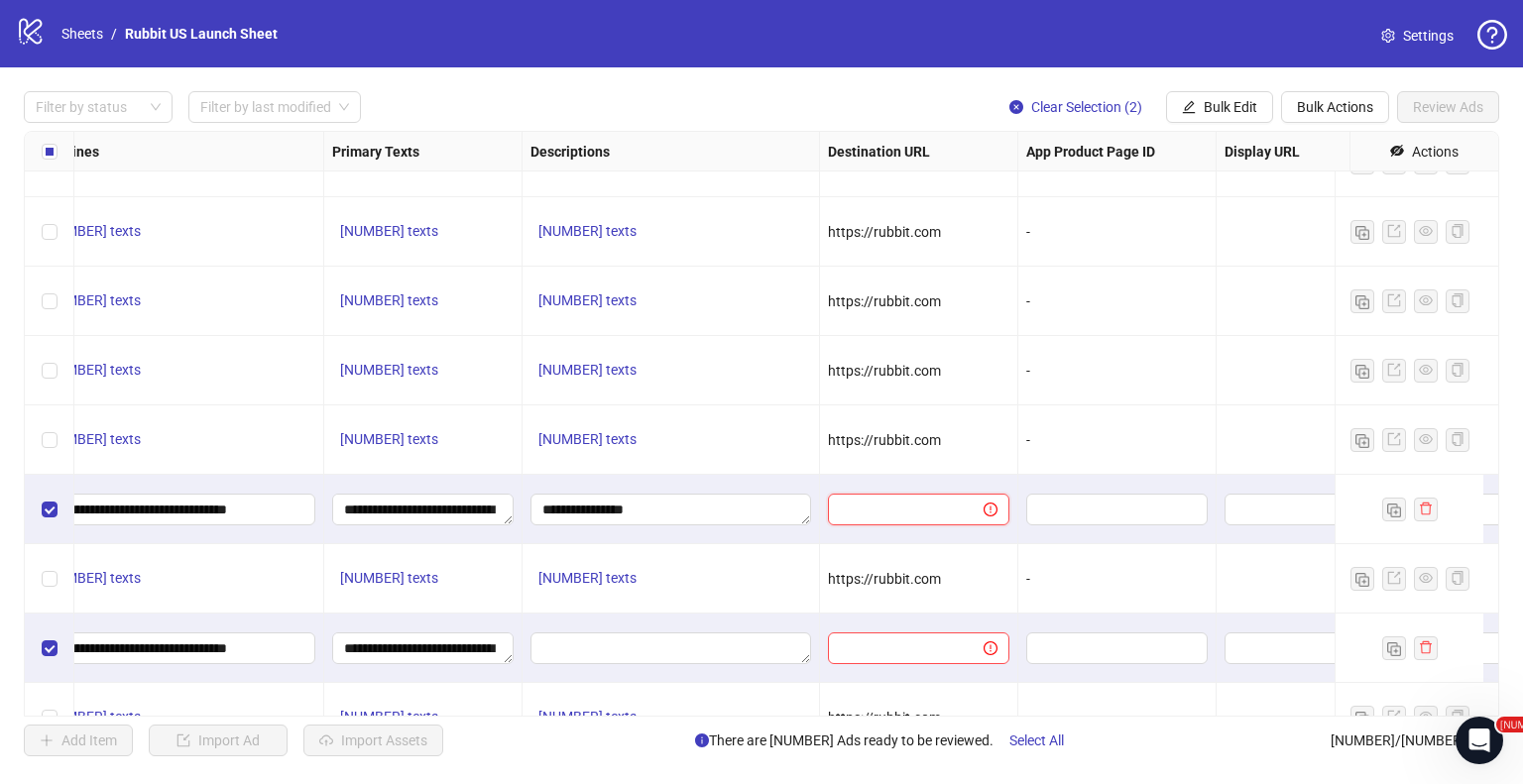 click at bounding box center [897, 509] 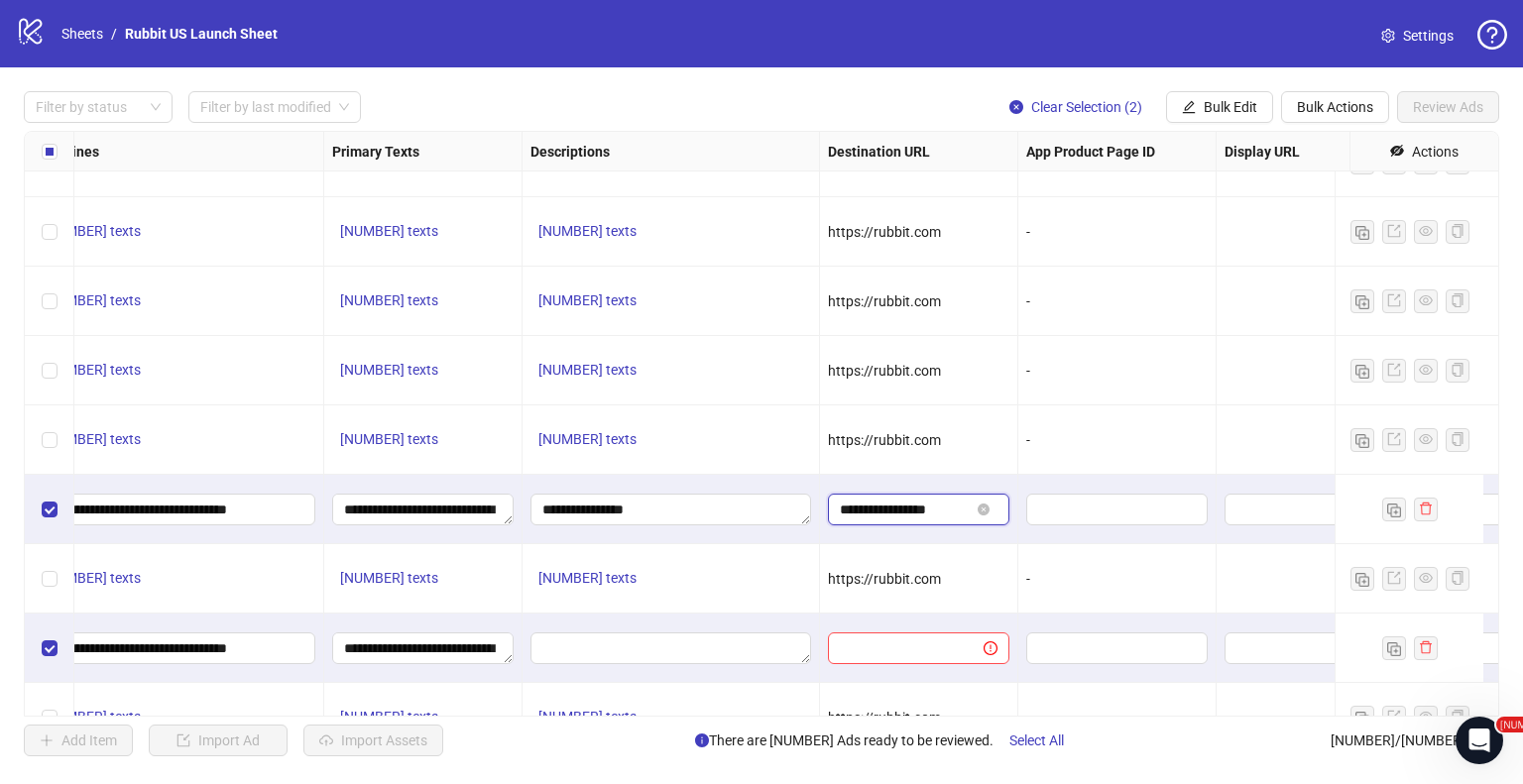 type on "**********" 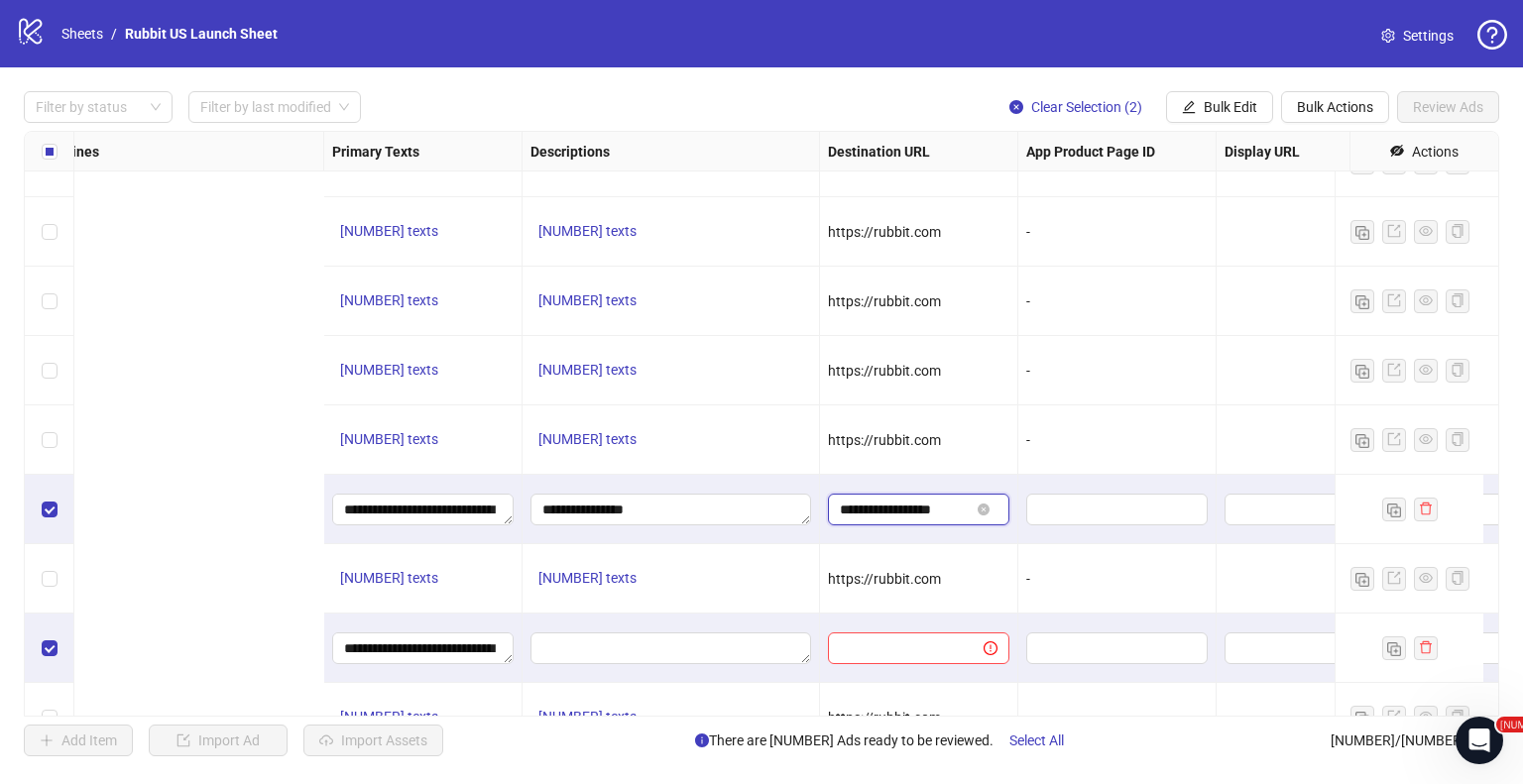 scroll, scrollTop: 5386, scrollLeft: 1685, axis: both 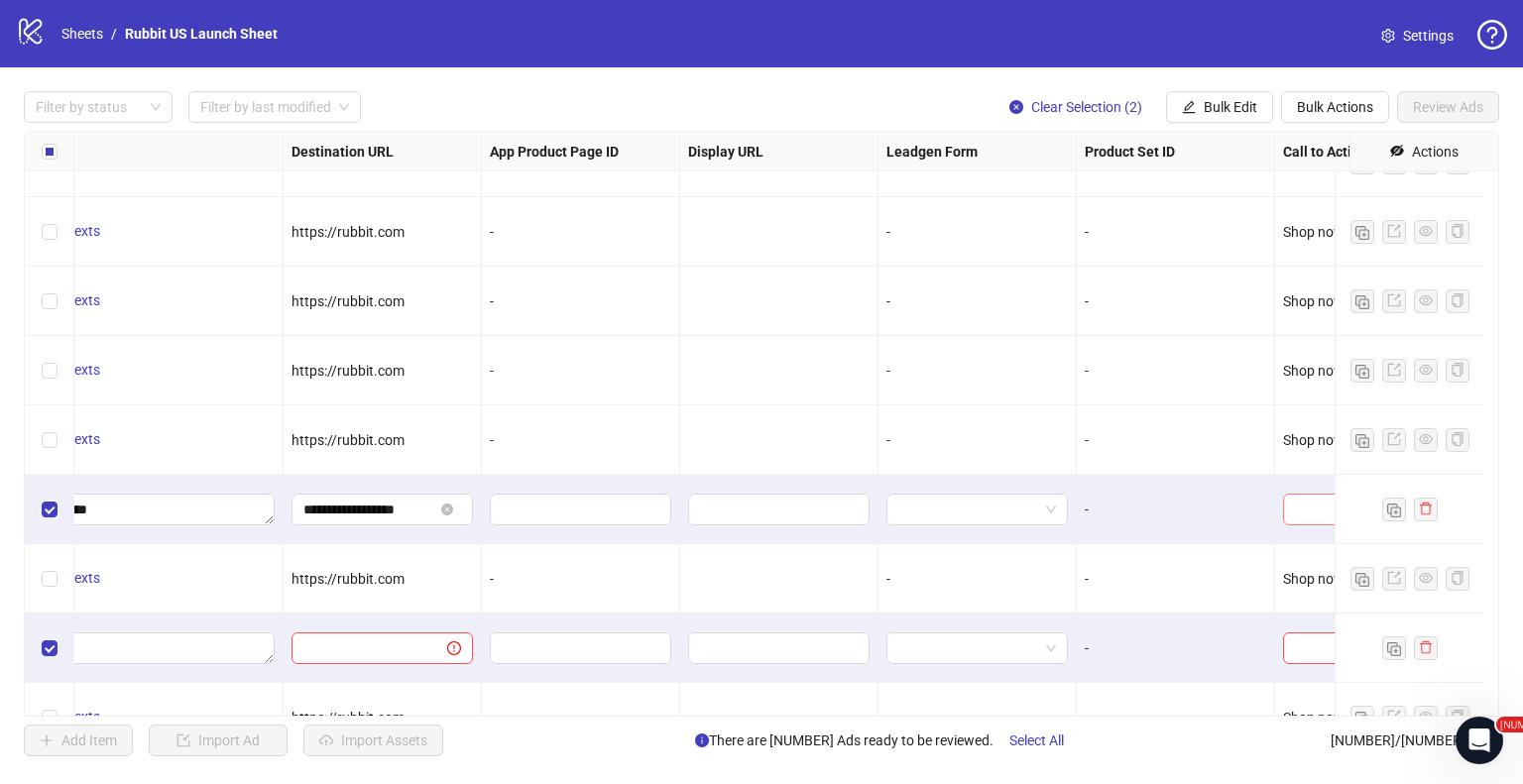 click at bounding box center (1345, 509) 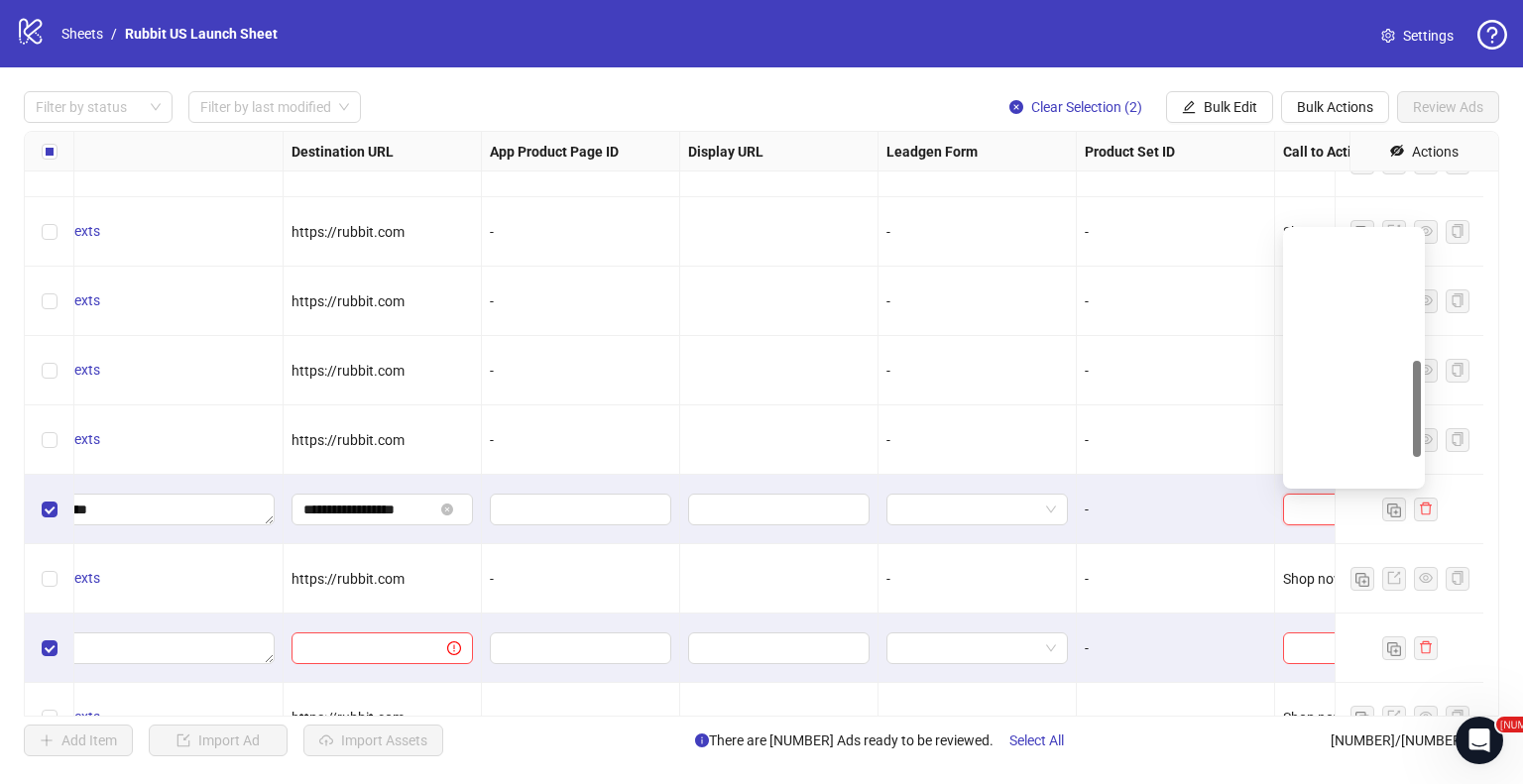 scroll, scrollTop: 412, scrollLeft: 0, axis: vertical 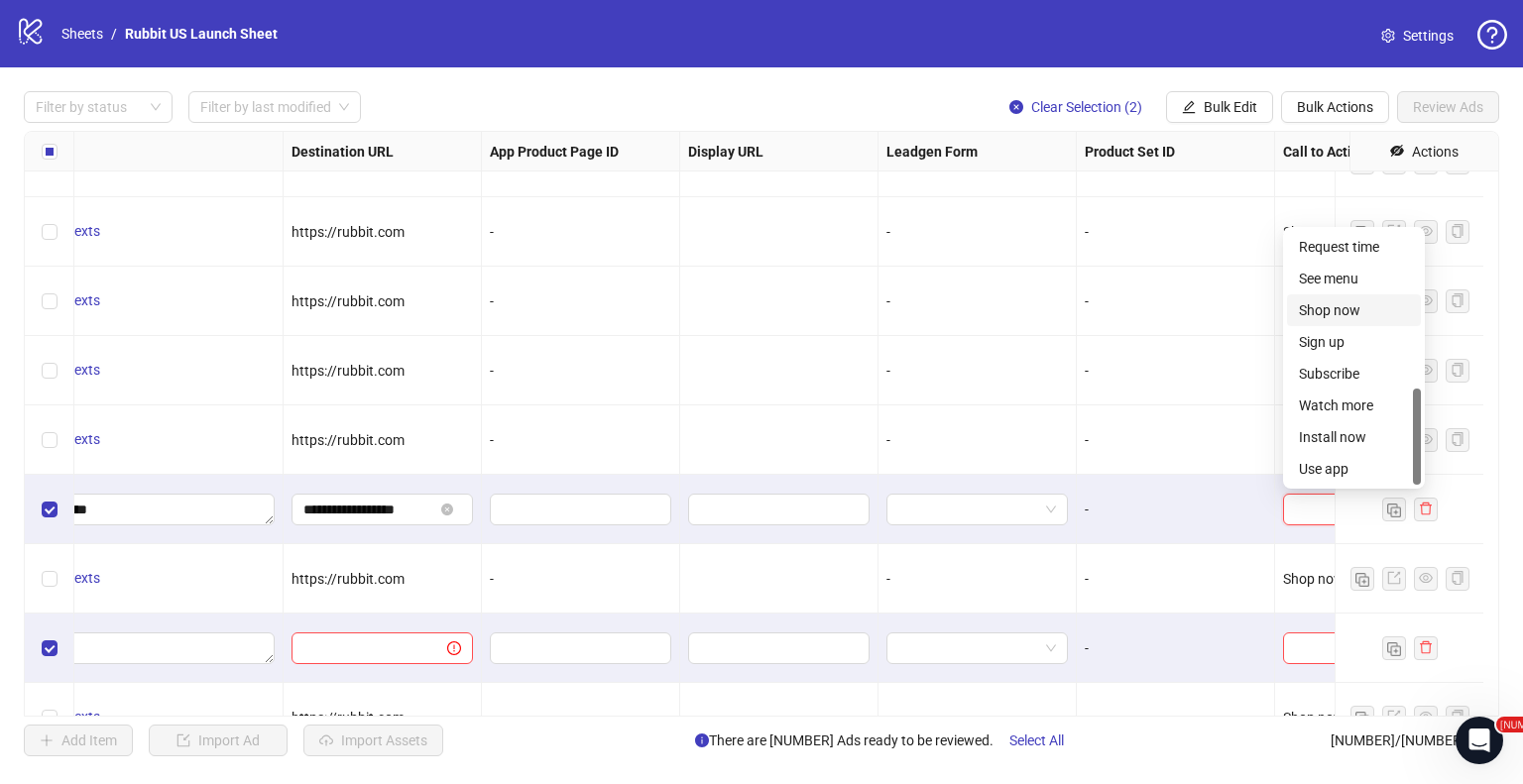 click on "Shop now" at bounding box center [1353, 310] 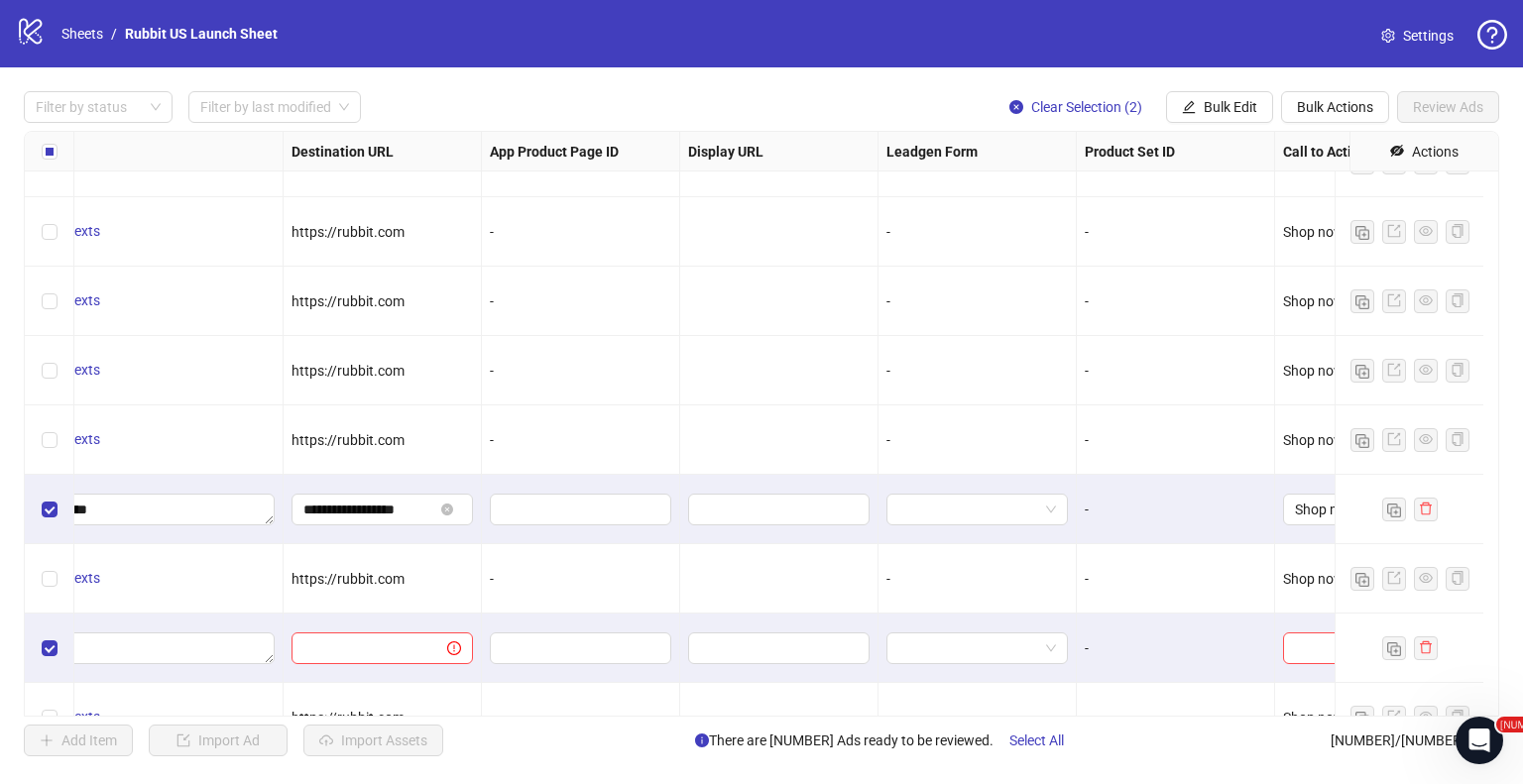 scroll, scrollTop: 5386, scrollLeft: 1714, axis: both 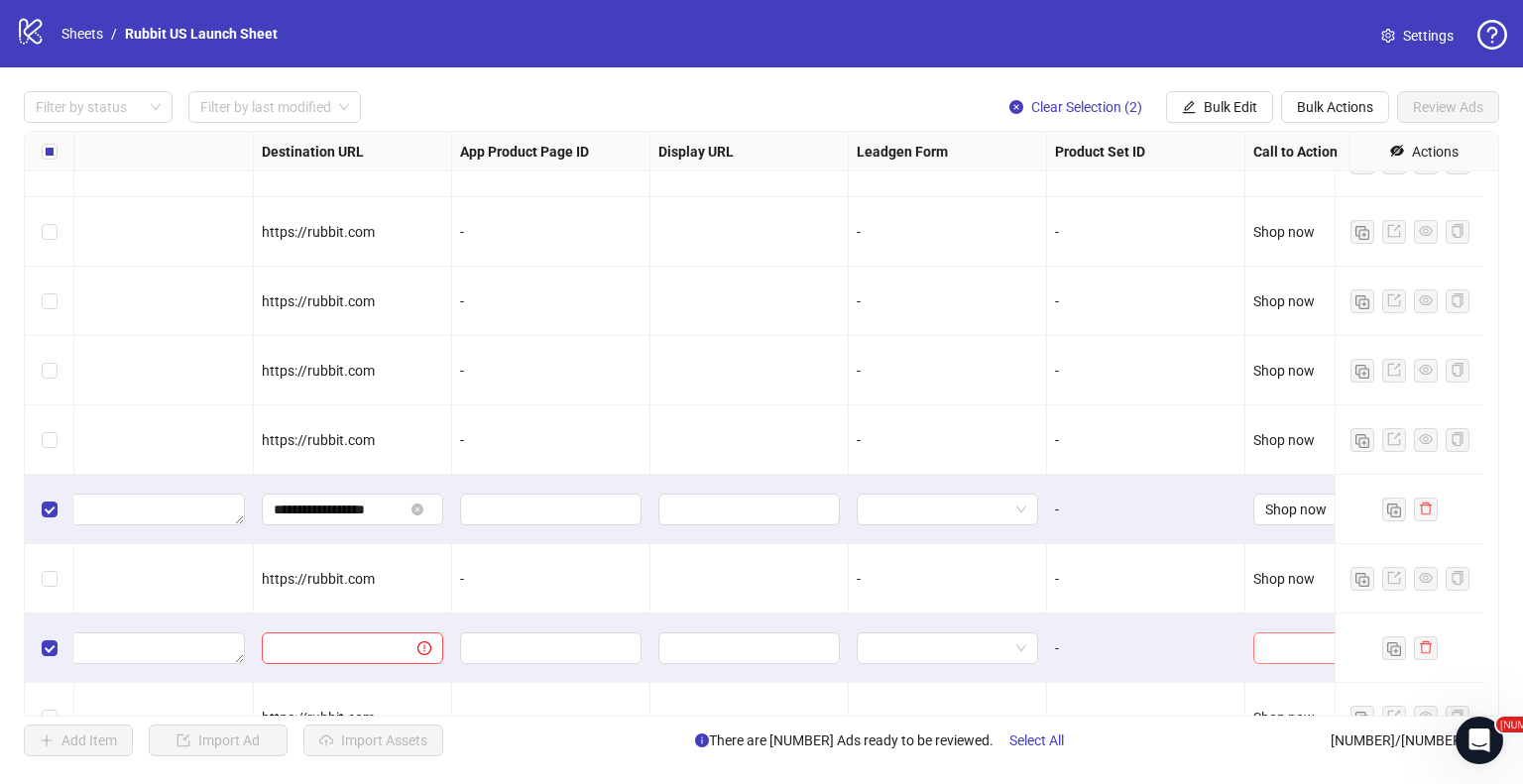 click at bounding box center [1315, 648] 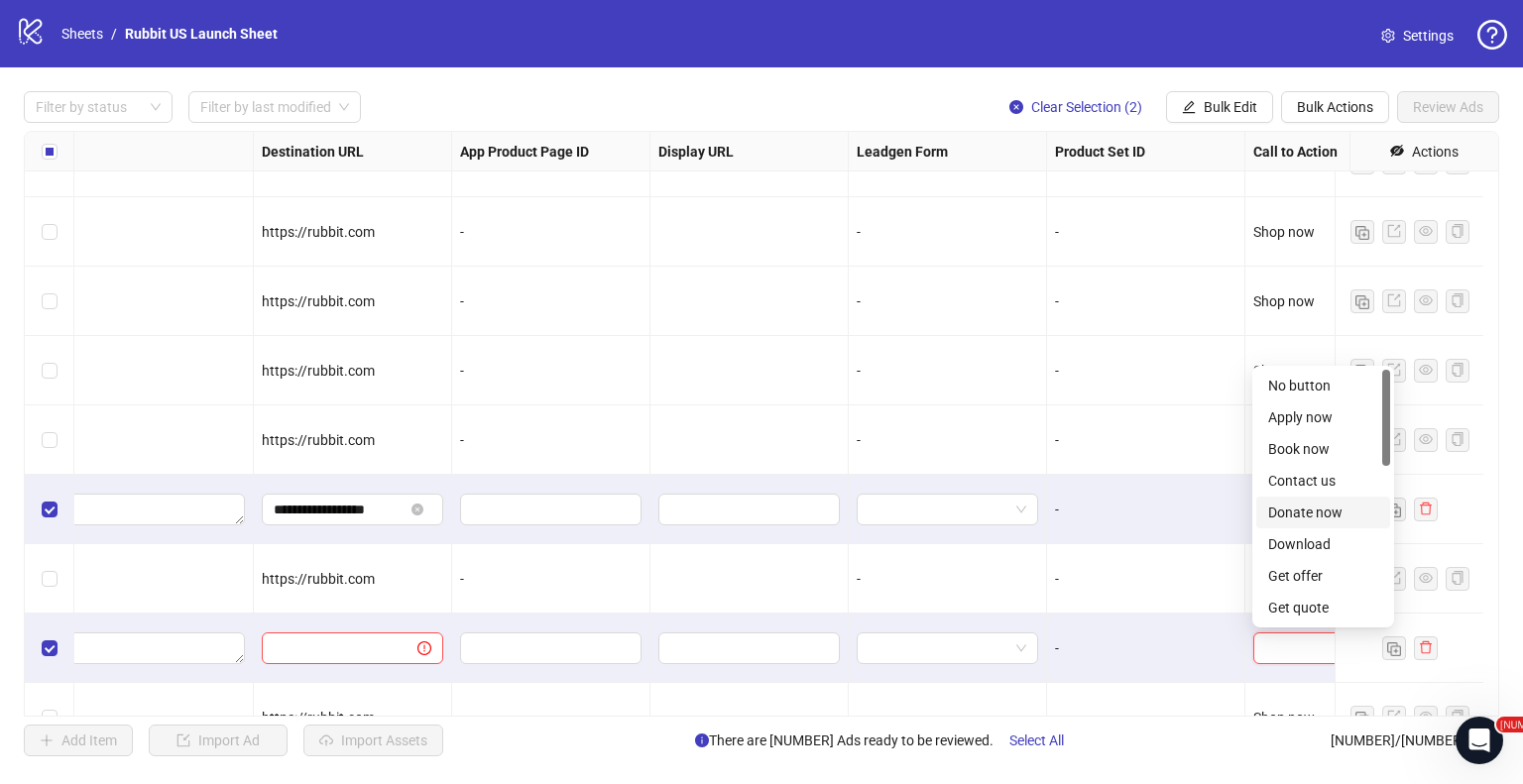 scroll, scrollTop: 412, scrollLeft: 0, axis: vertical 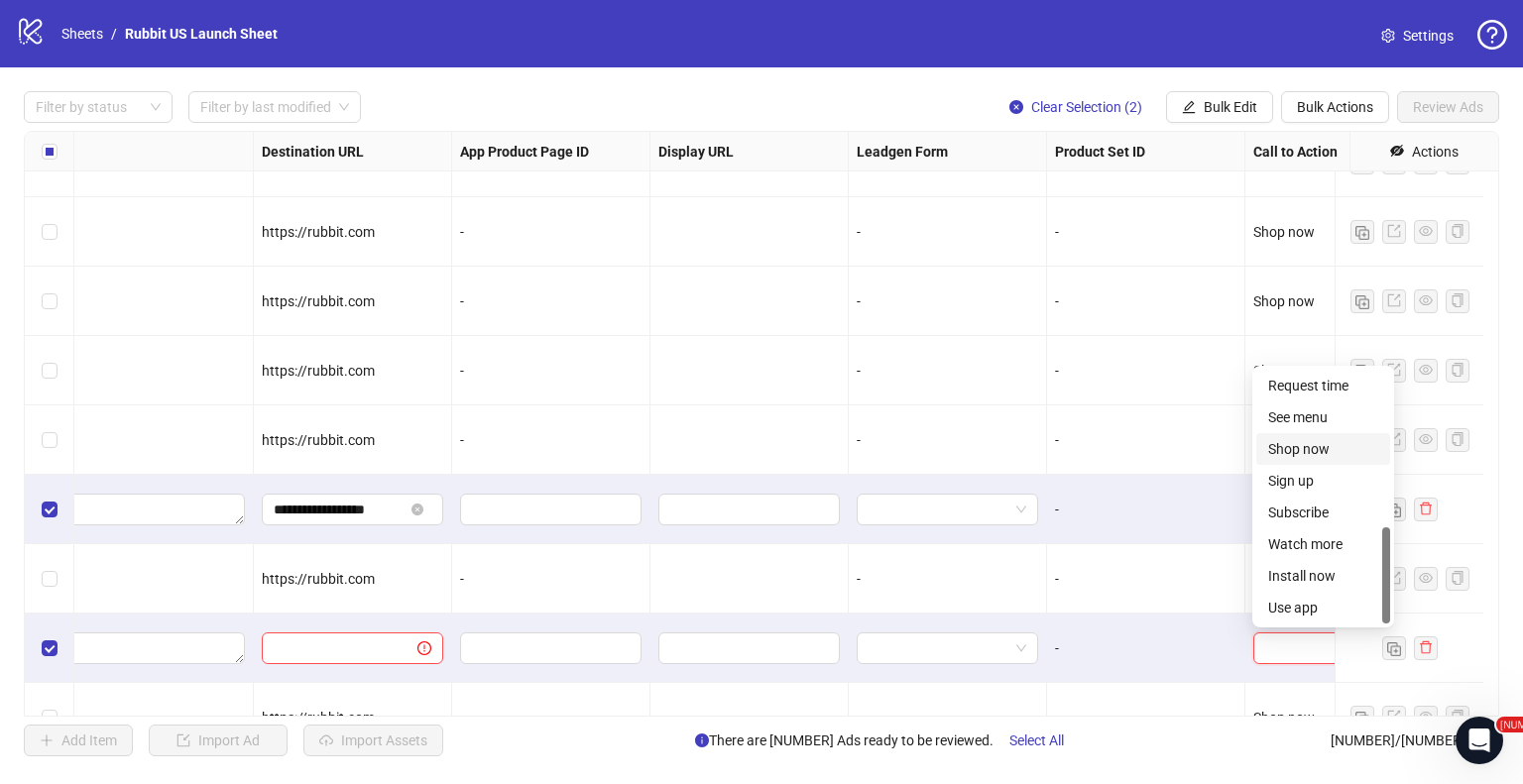 click on "Shop now" at bounding box center [1323, 449] 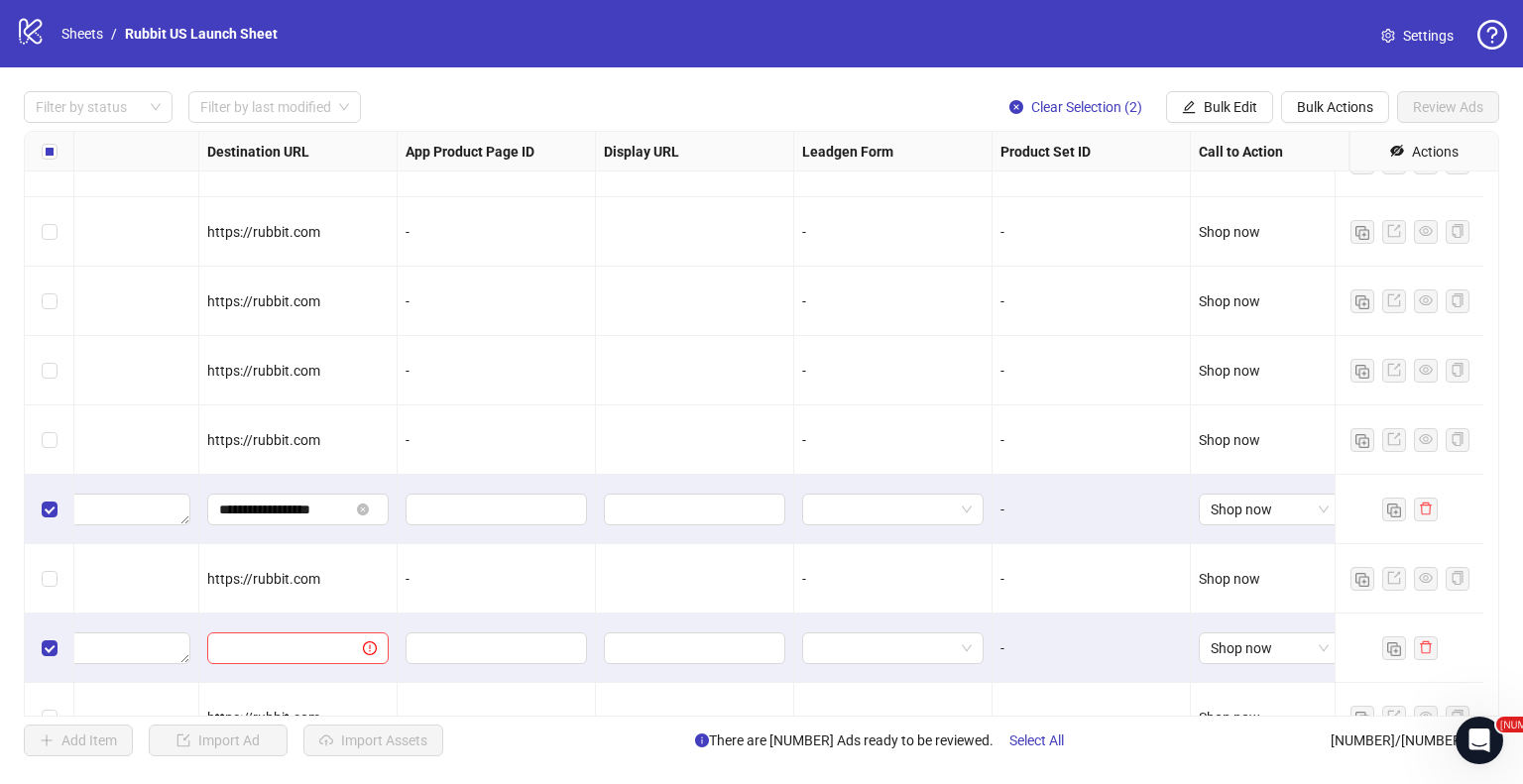 scroll, scrollTop: 5386, scrollLeft: 1517, axis: both 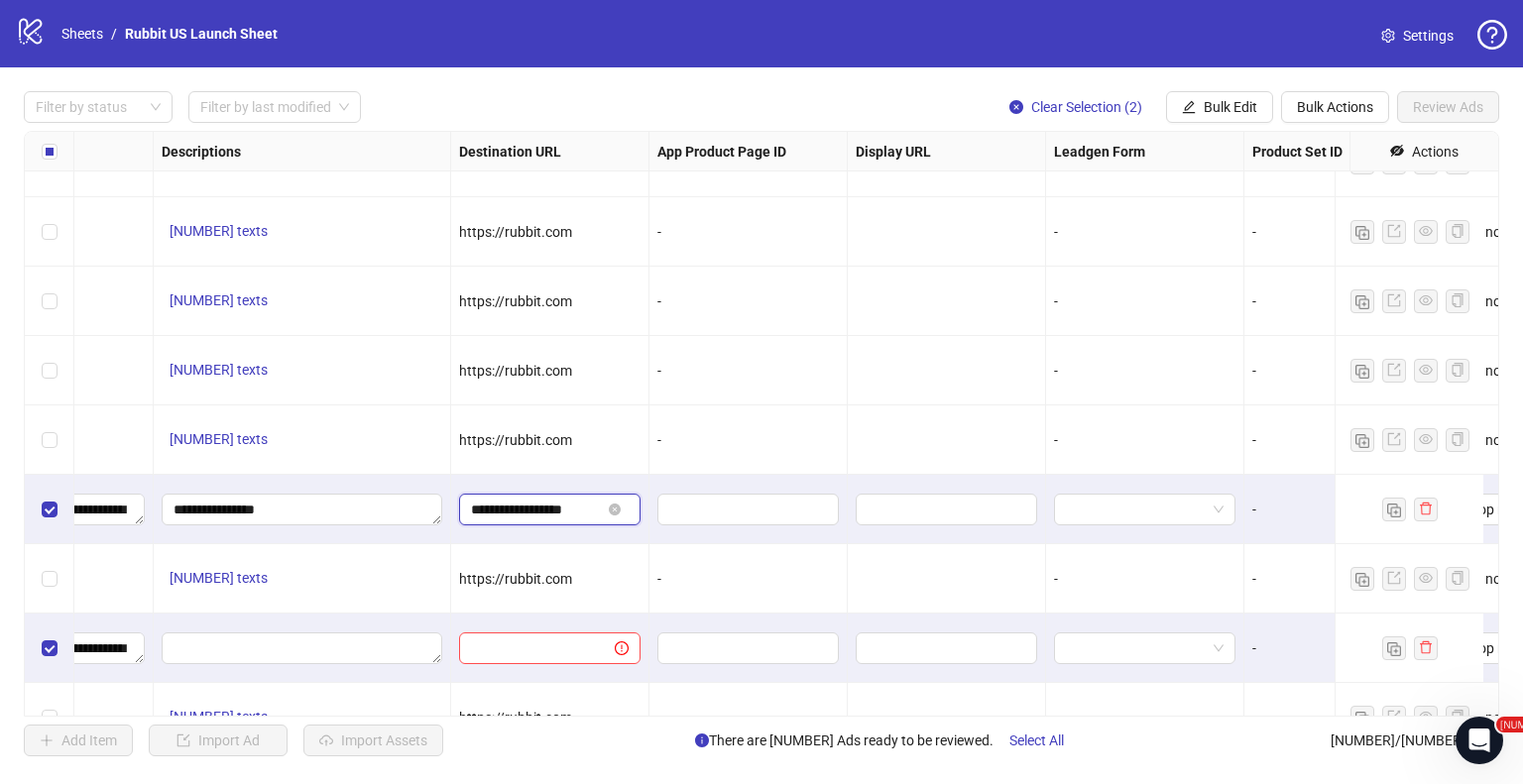 click on "**********" at bounding box center (535, 509) 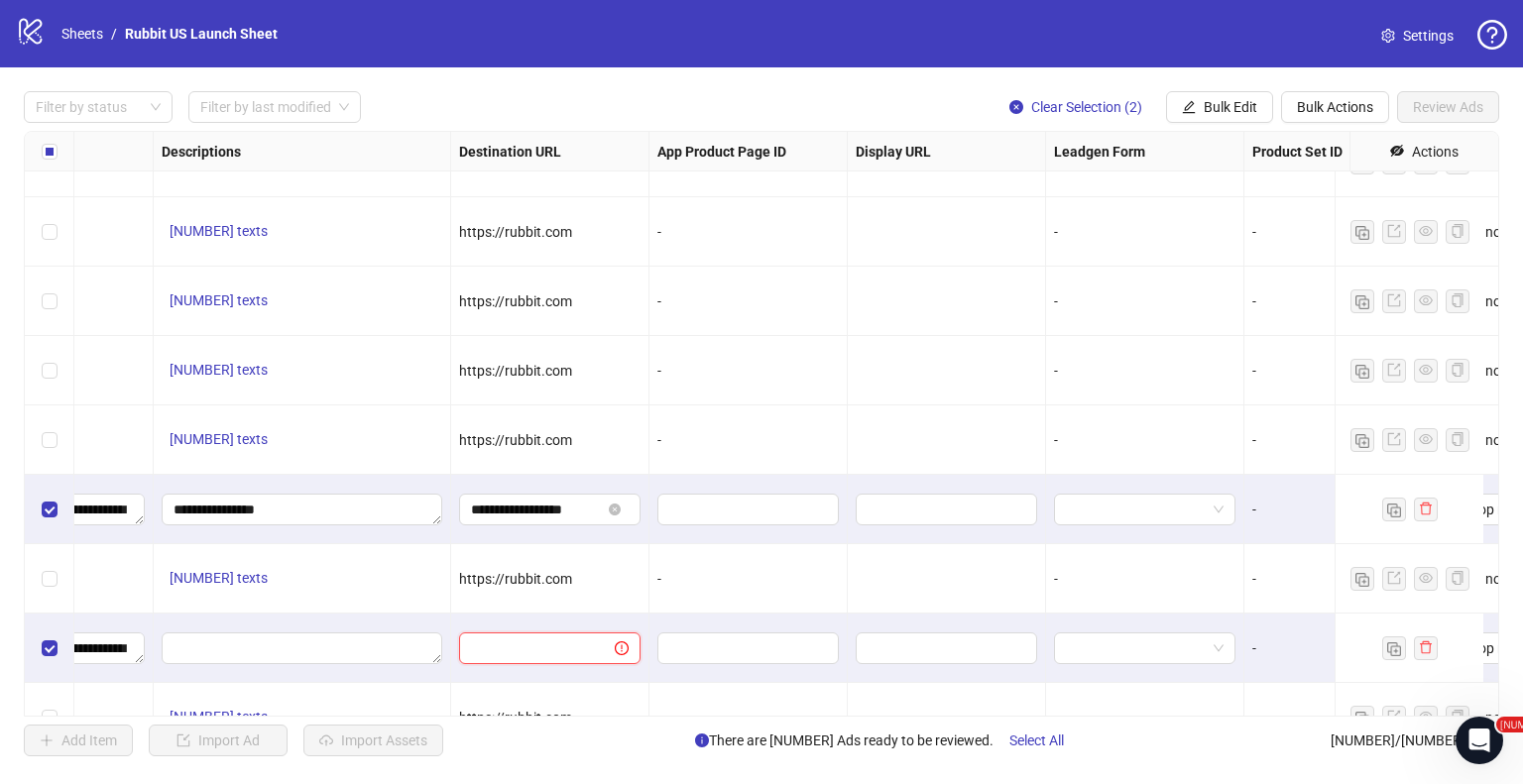 click at bounding box center [528, 648] 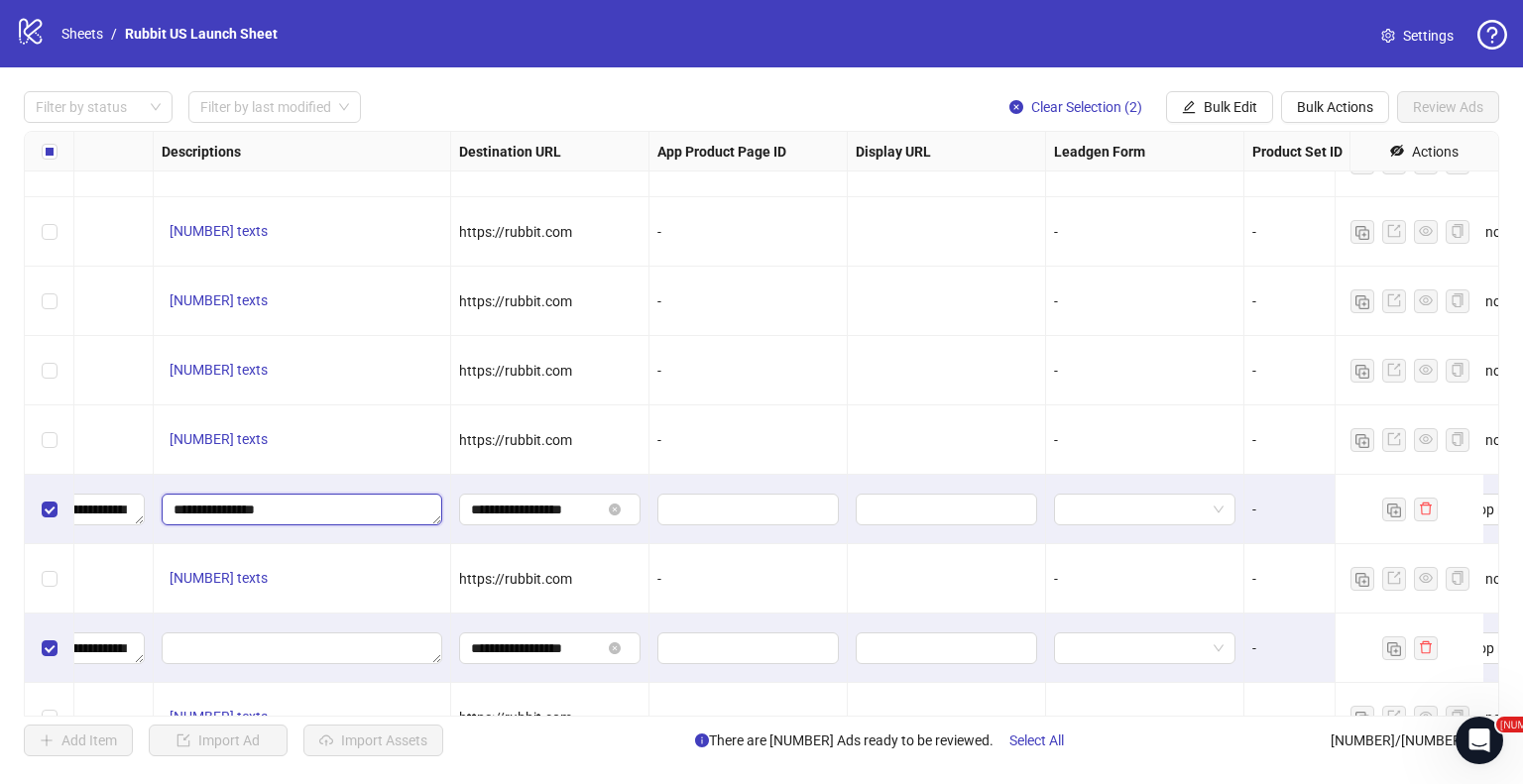click on "**********" at bounding box center [301, 509] 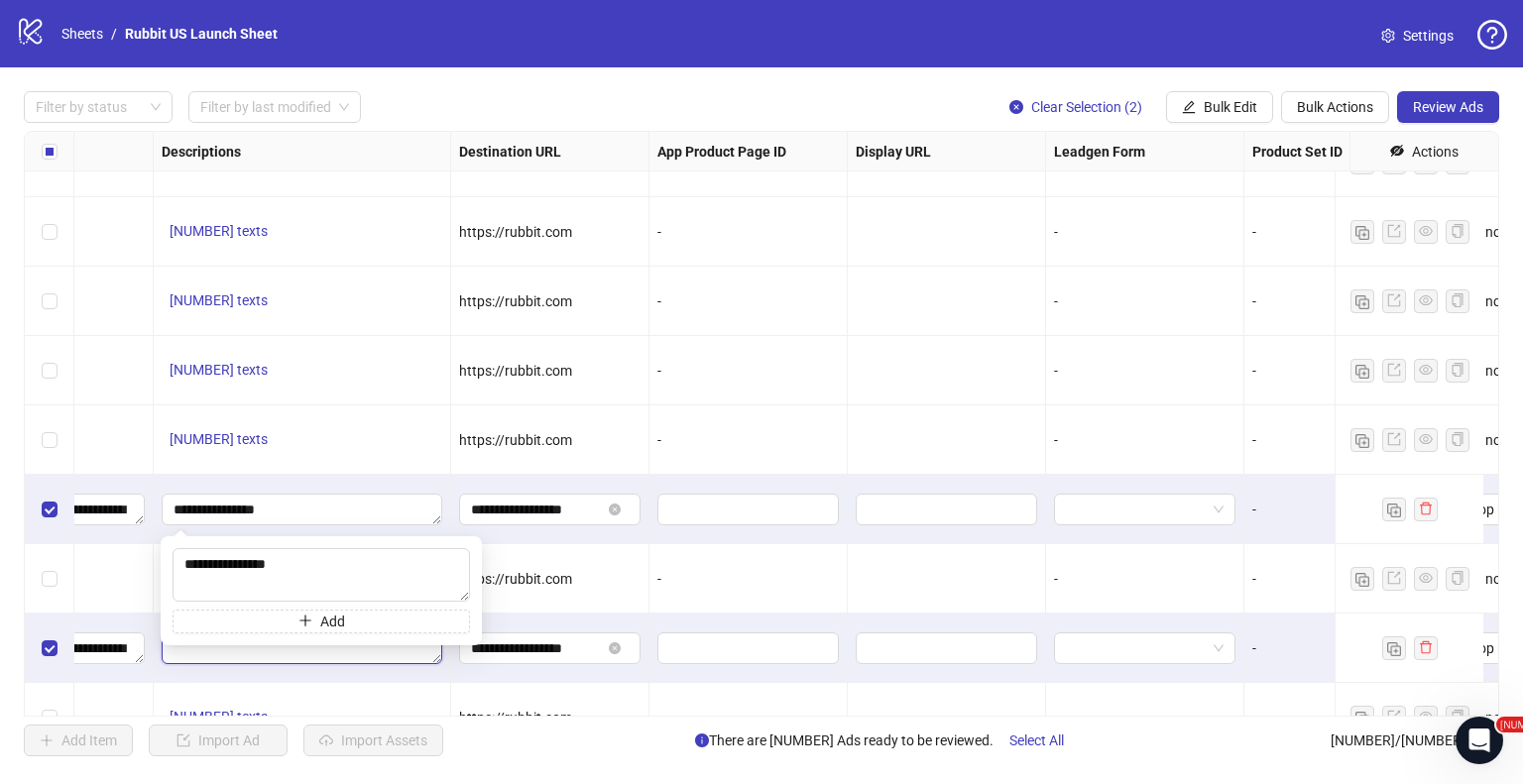 click at bounding box center [301, 648] 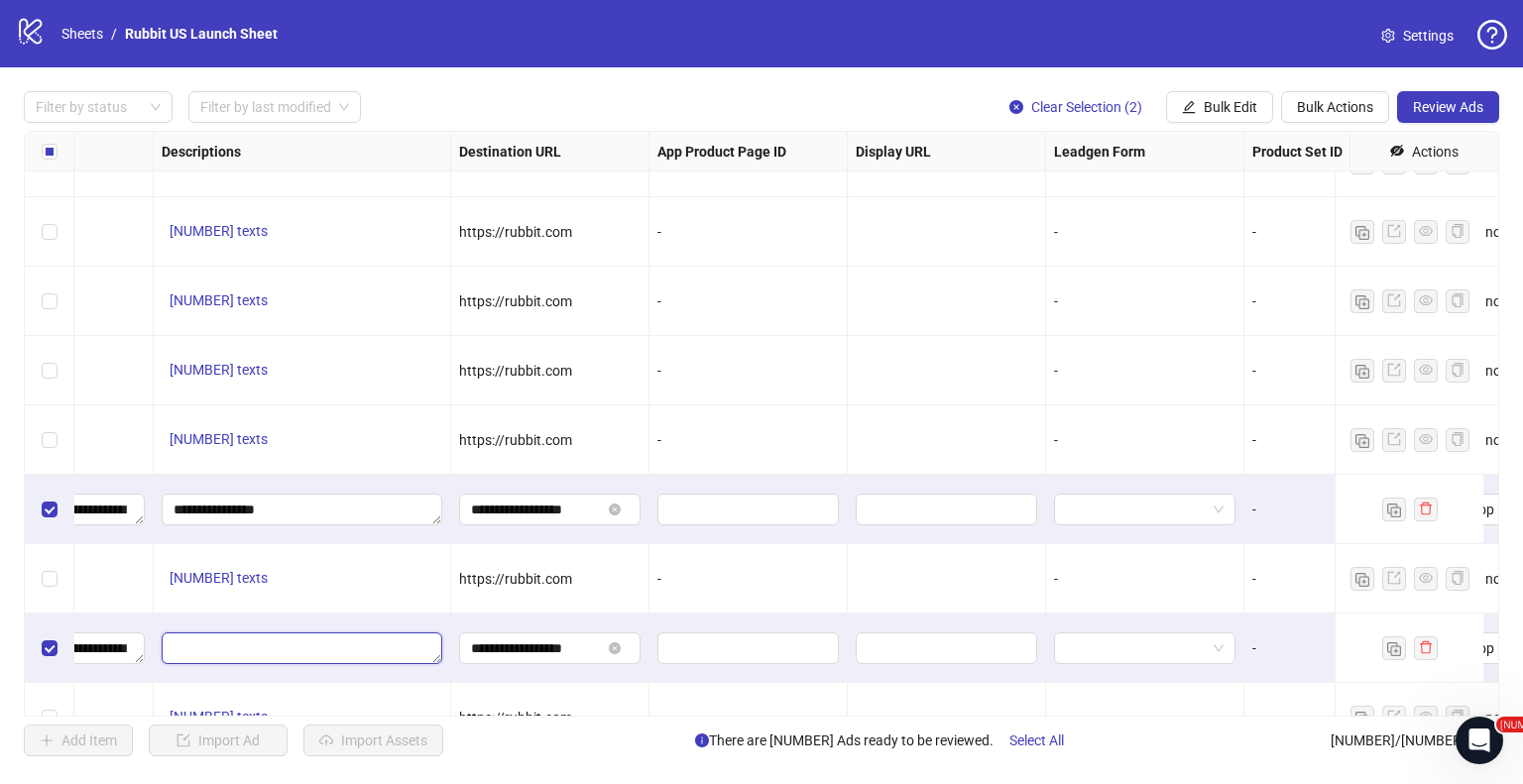 click at bounding box center [301, 648] 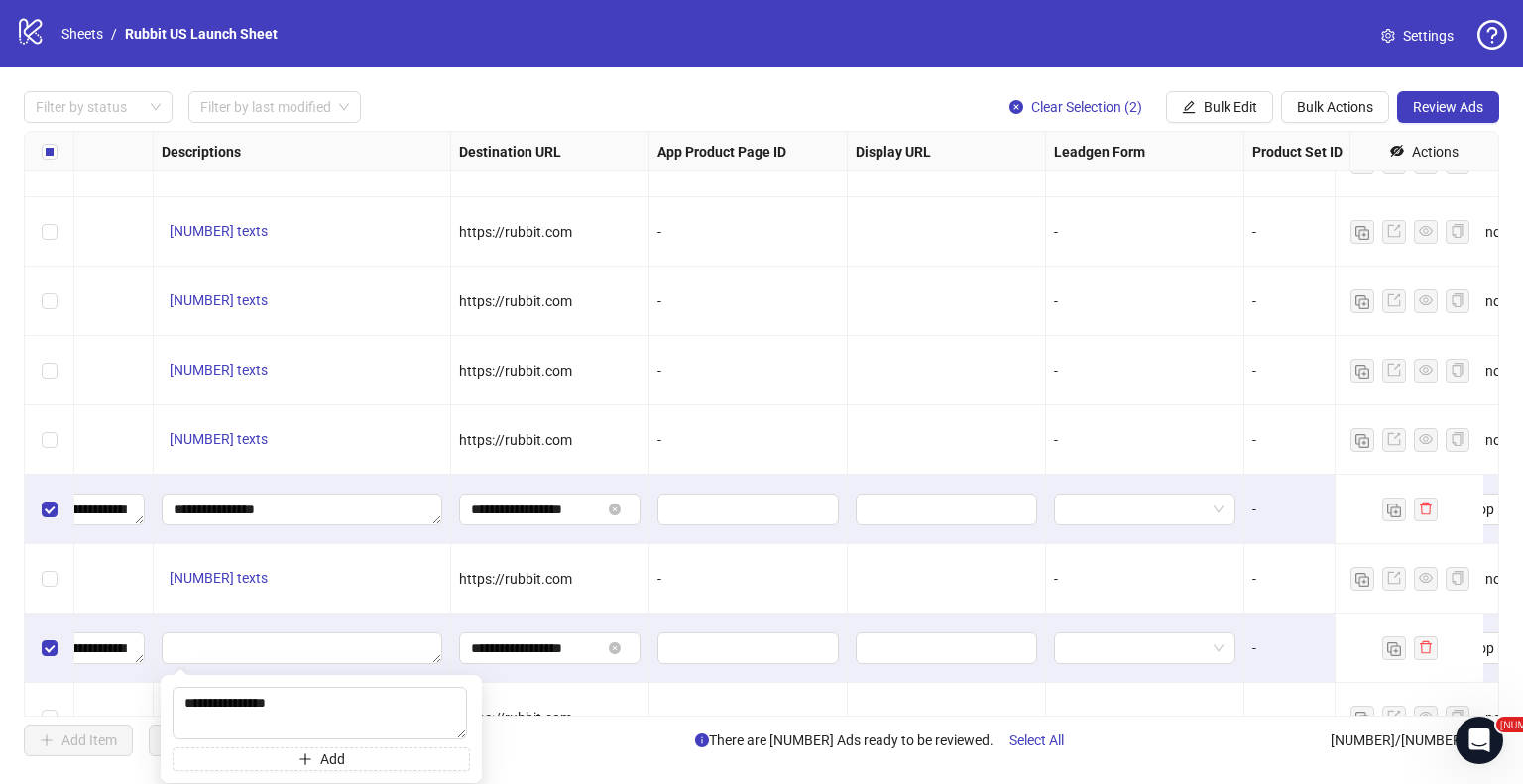 click at bounding box center (302, 648) 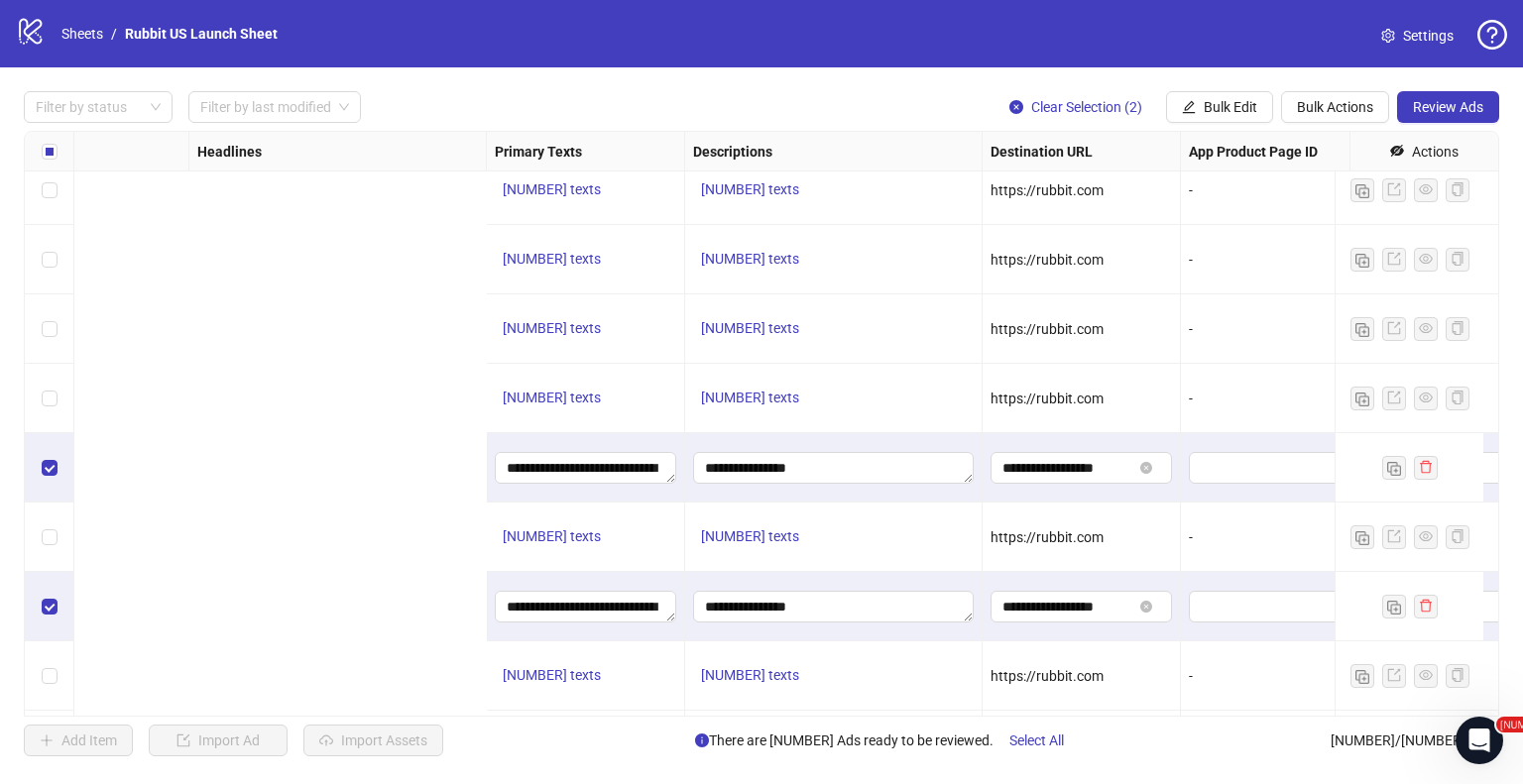 scroll, scrollTop: 5428, scrollLeft: 1784, axis: both 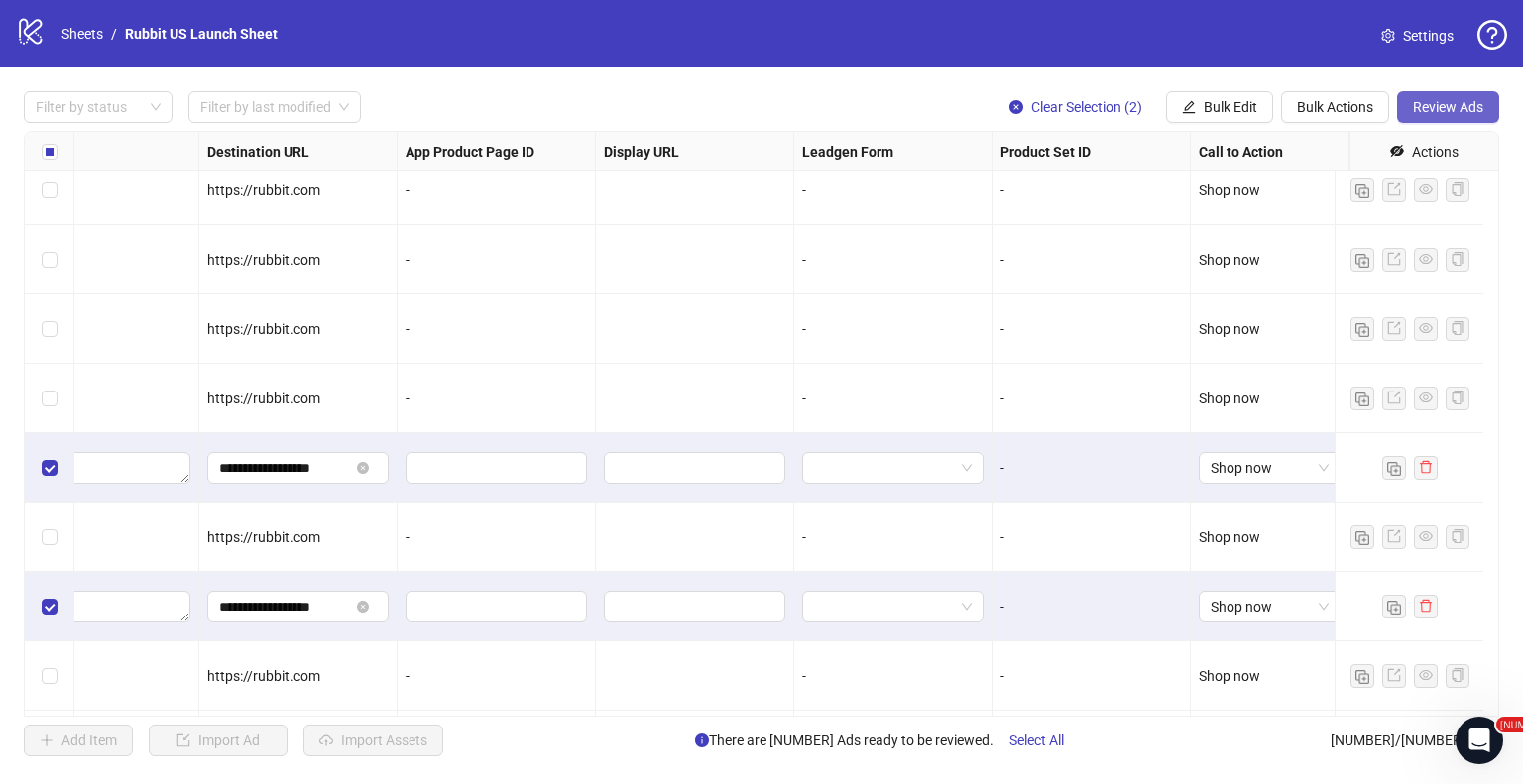 click on "Review Ads" at bounding box center [1448, 107] 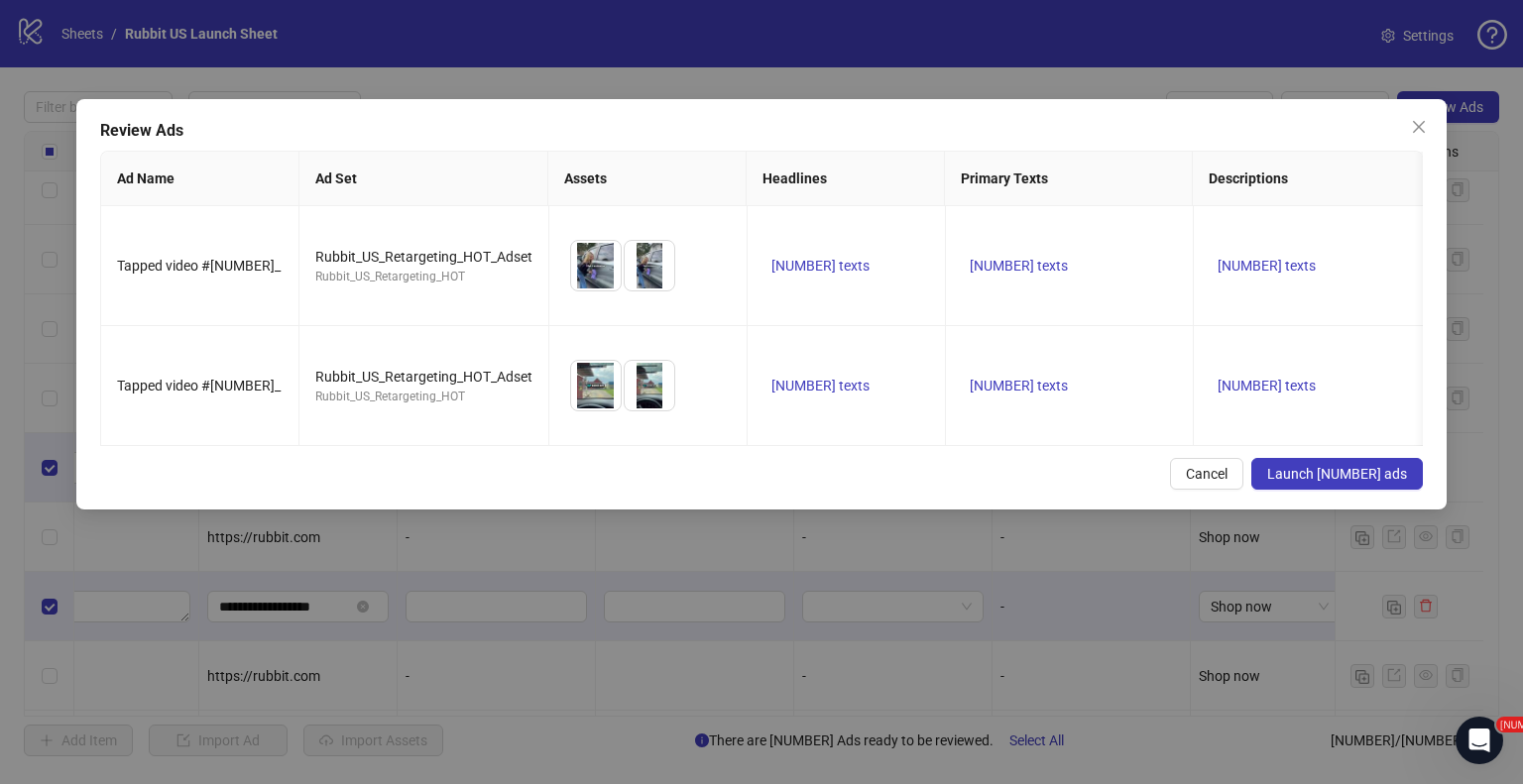 click on "Launch [NUMBER] ads" at bounding box center [1337, 474] 